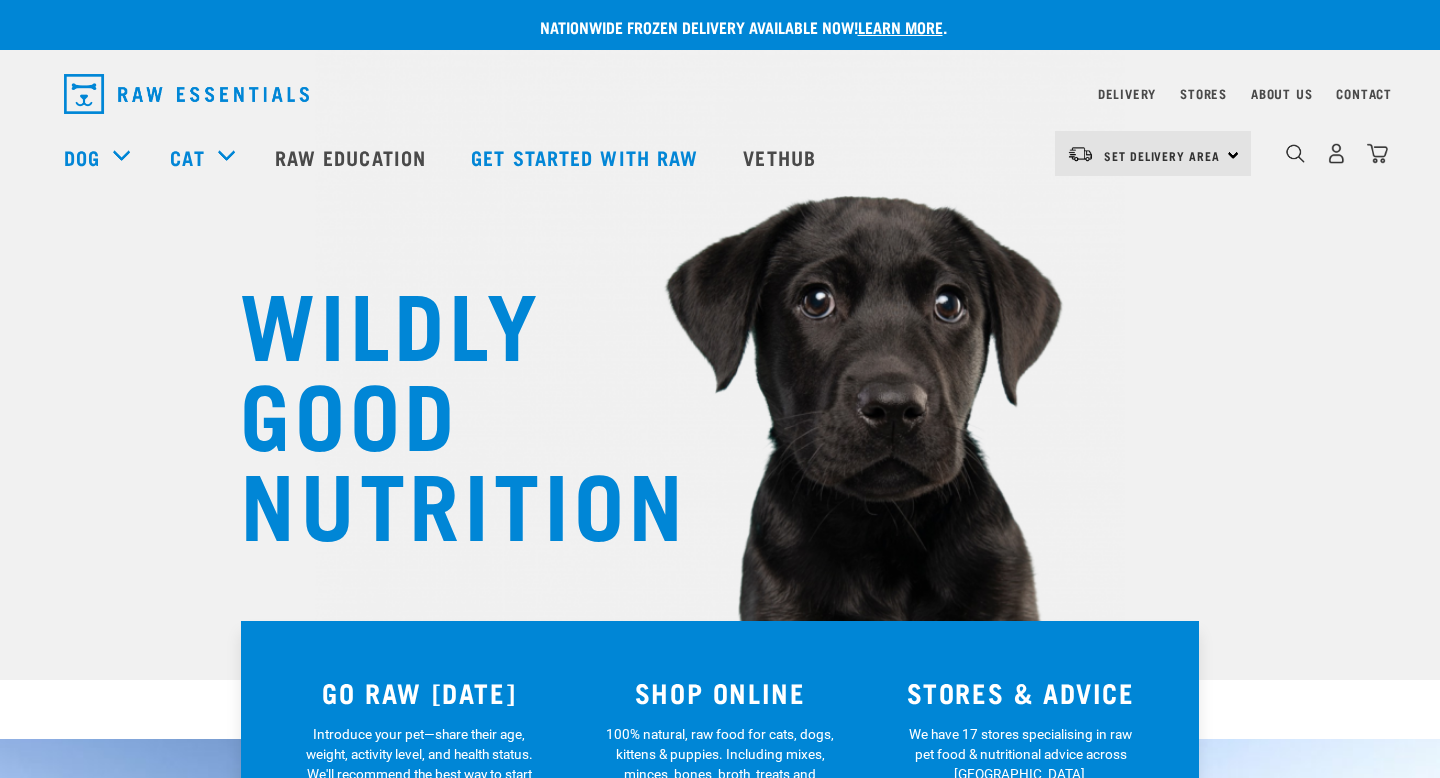 scroll, scrollTop: 0, scrollLeft: 0, axis: both 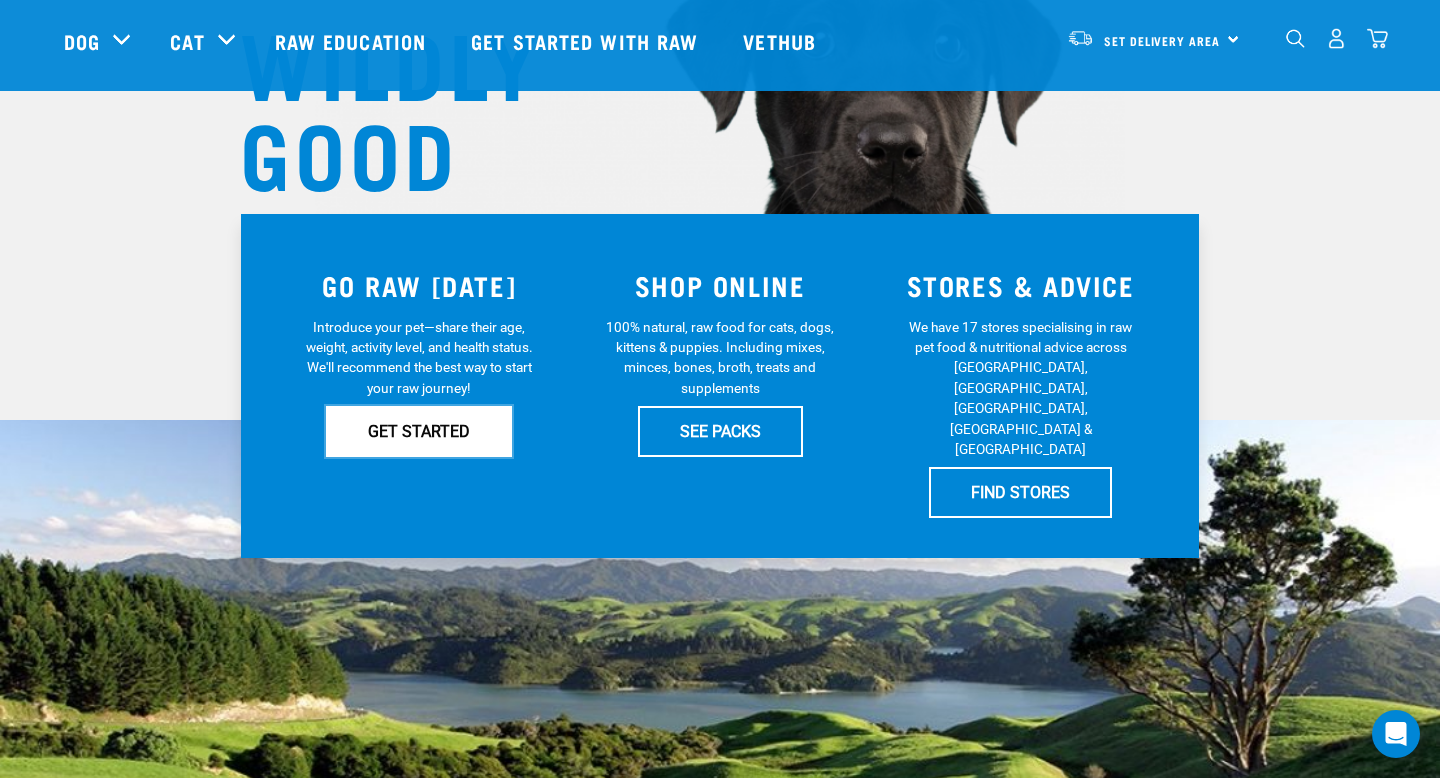 click on "GET STARTED" at bounding box center (419, 431) 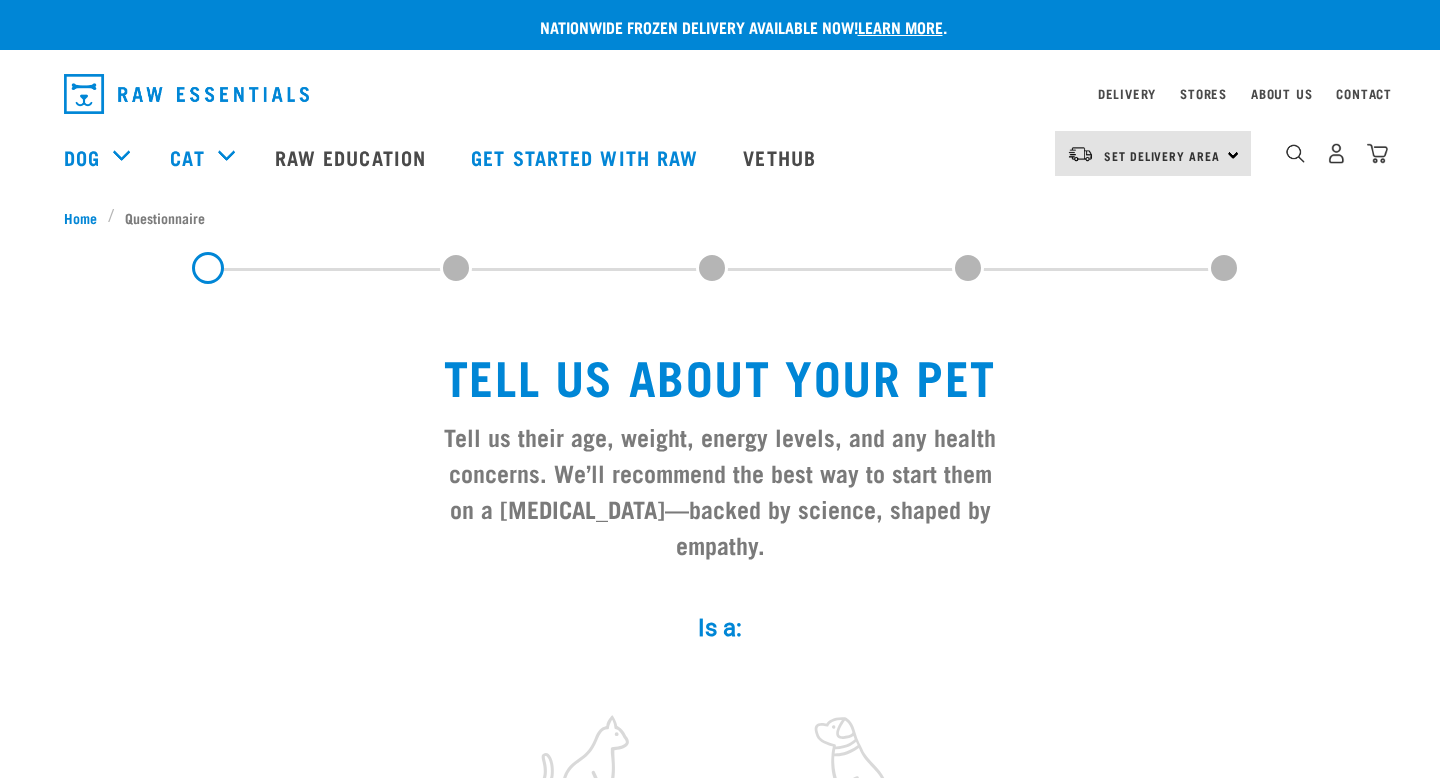 scroll, scrollTop: 0, scrollLeft: 0, axis: both 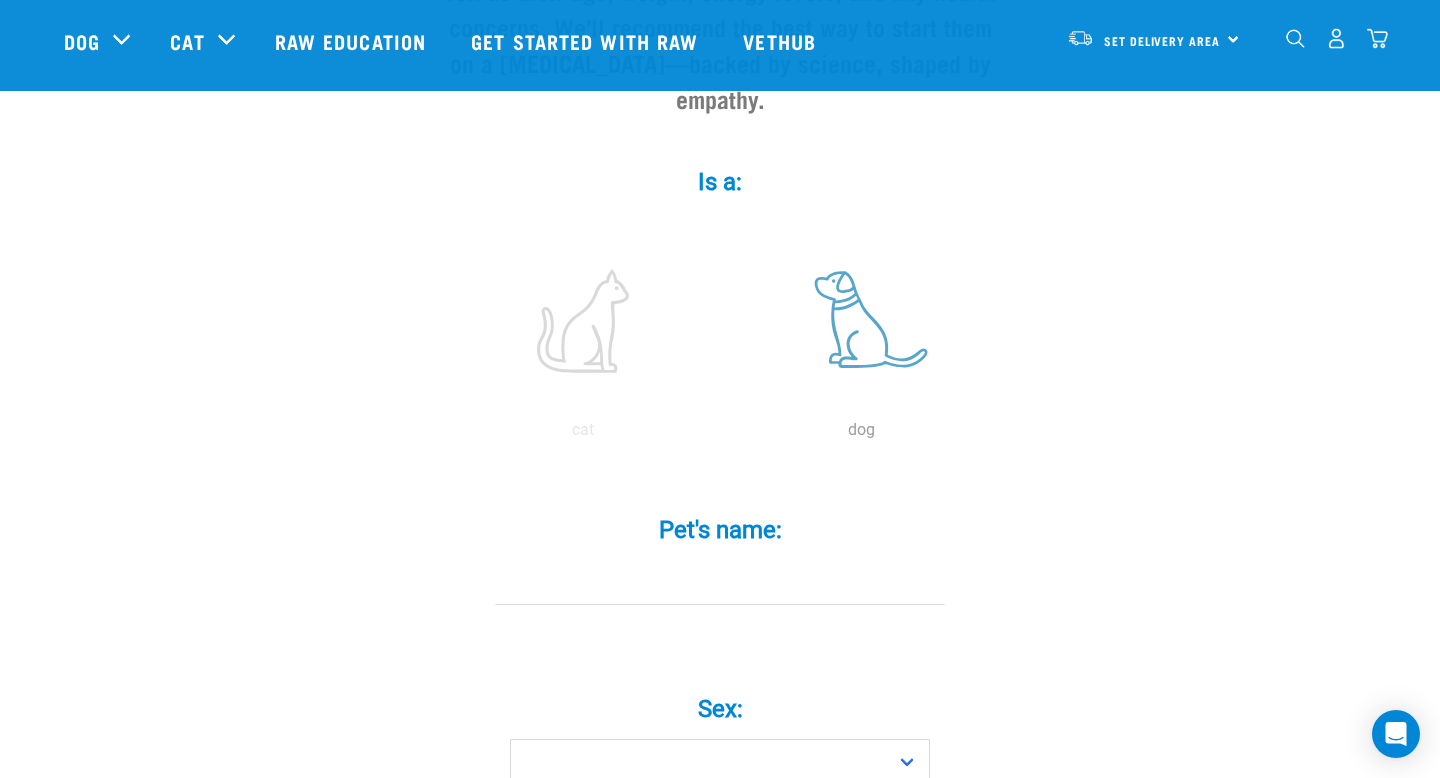click at bounding box center (861, 321) 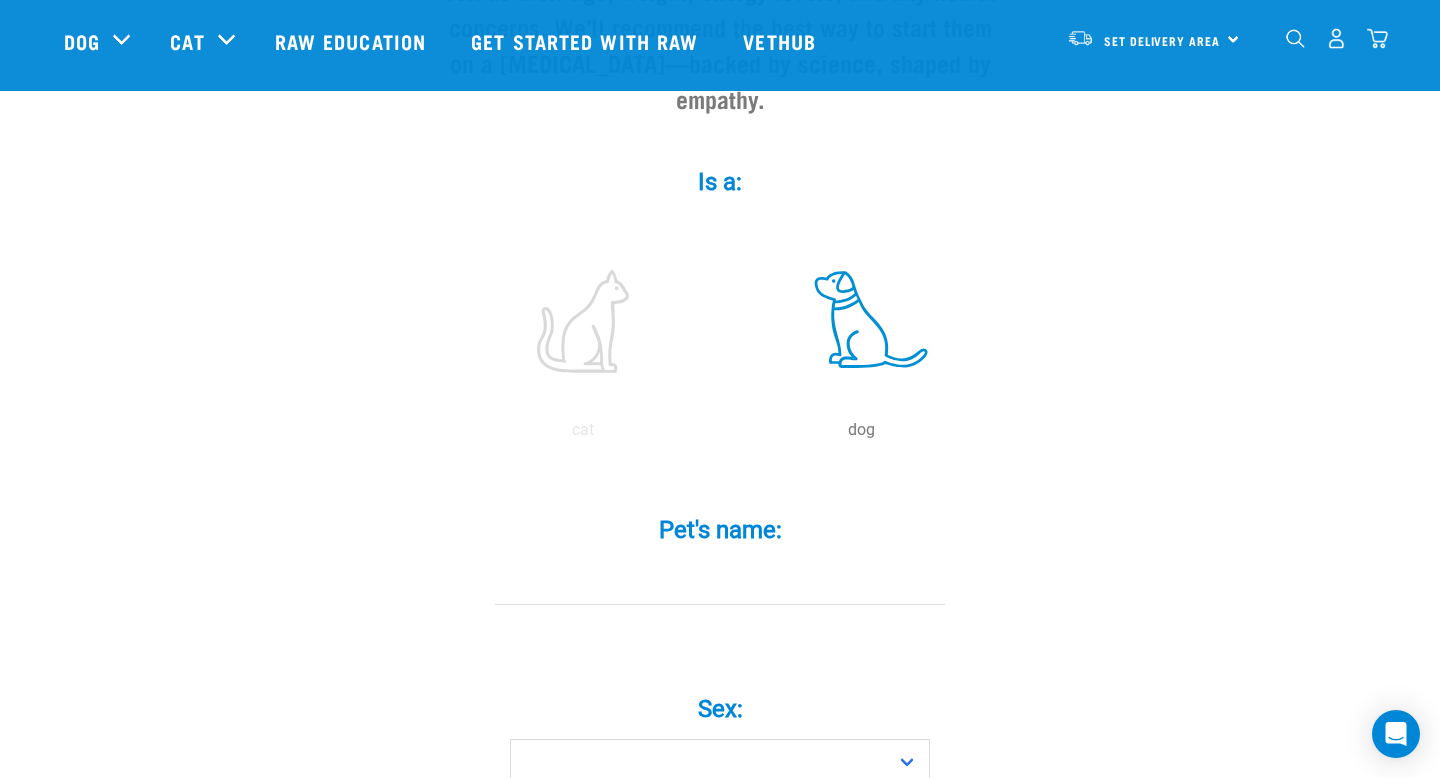 click on "Pet's name: *" at bounding box center (720, 582) 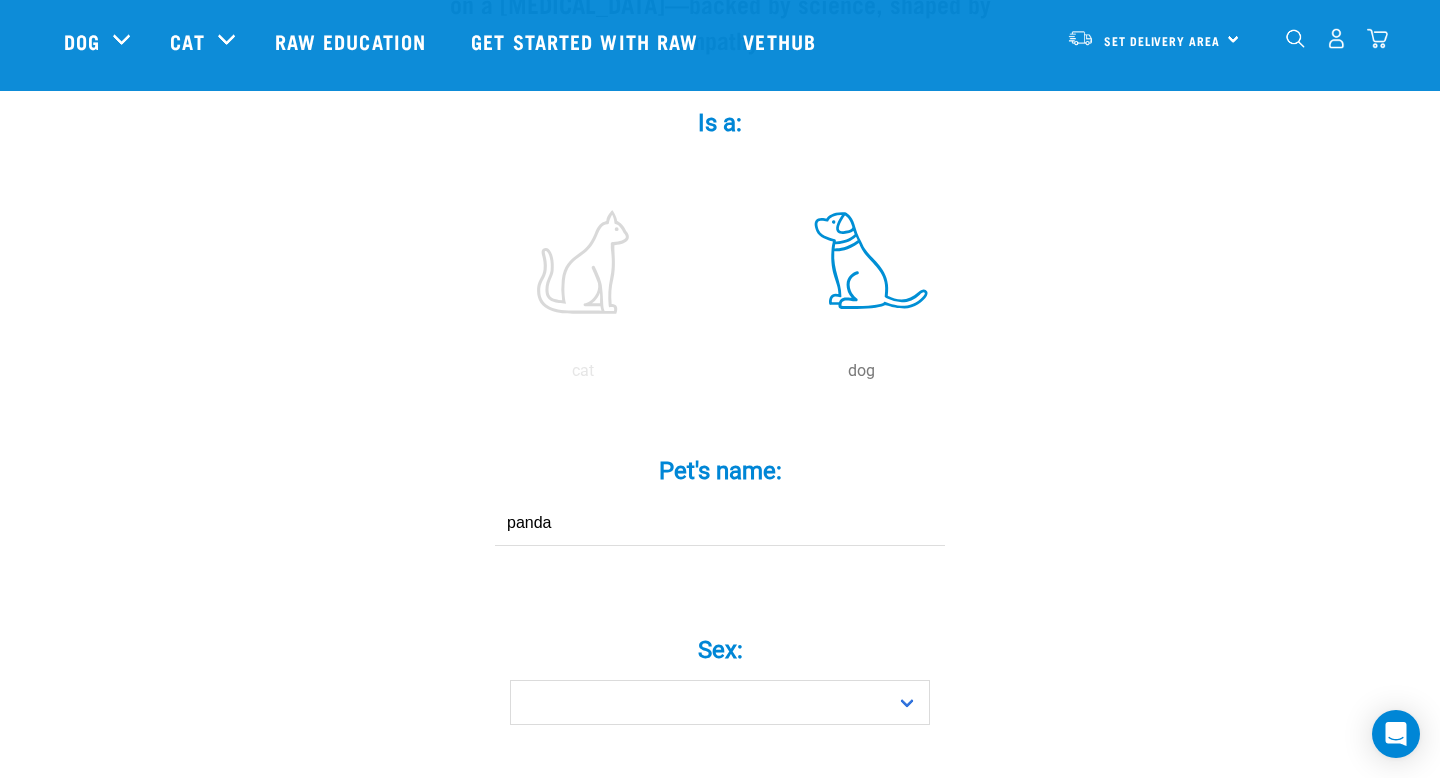 scroll, scrollTop: 363, scrollLeft: 0, axis: vertical 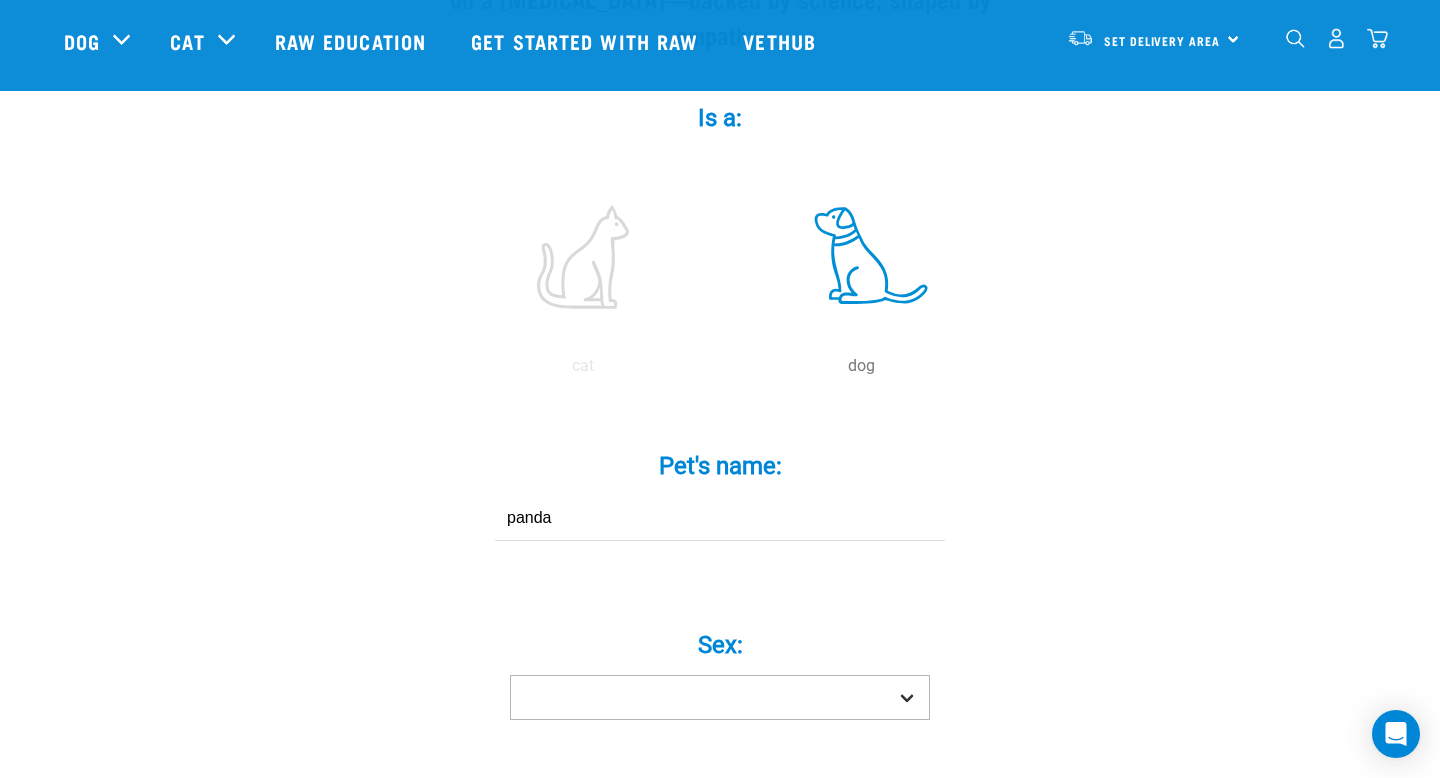 type on "panda" 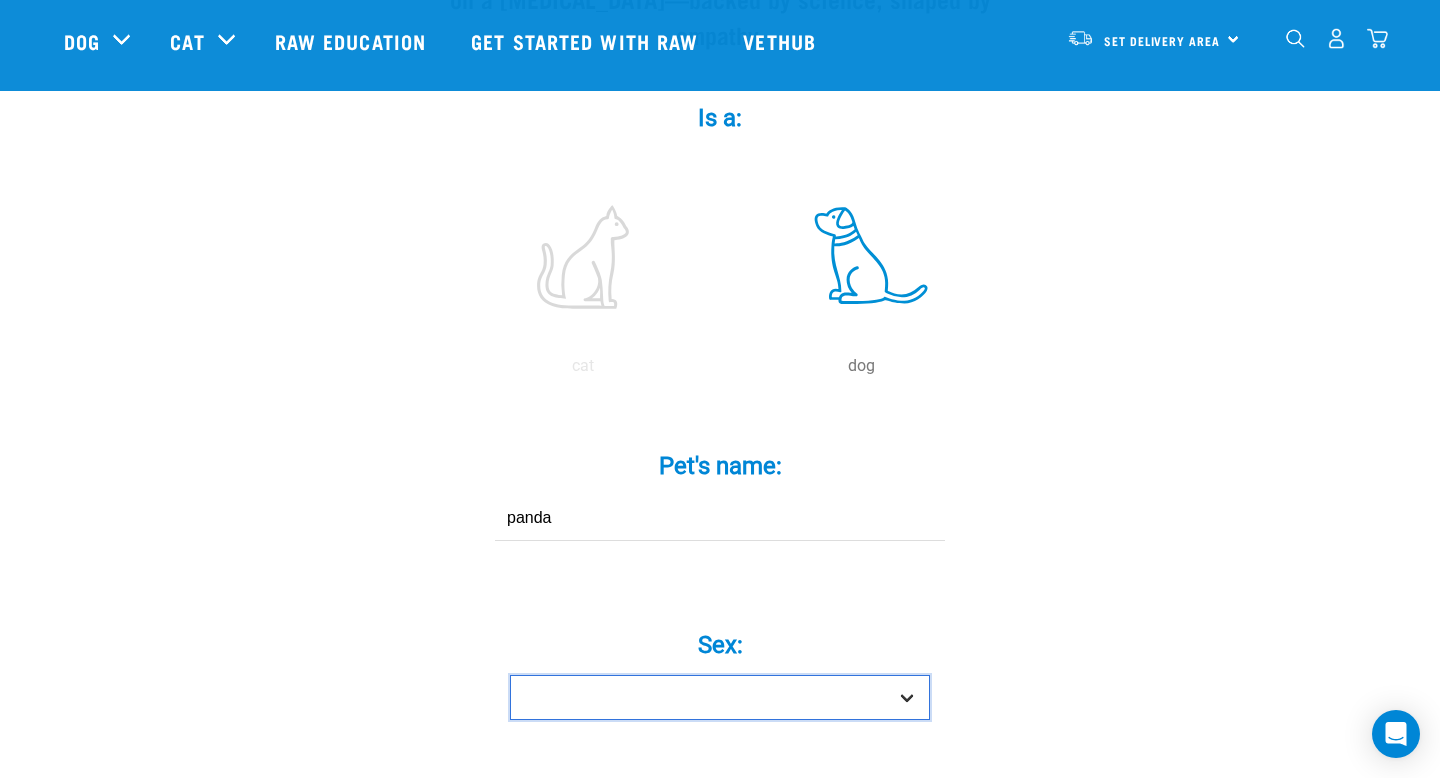 click on "Boy
Girl" at bounding box center [720, 697] 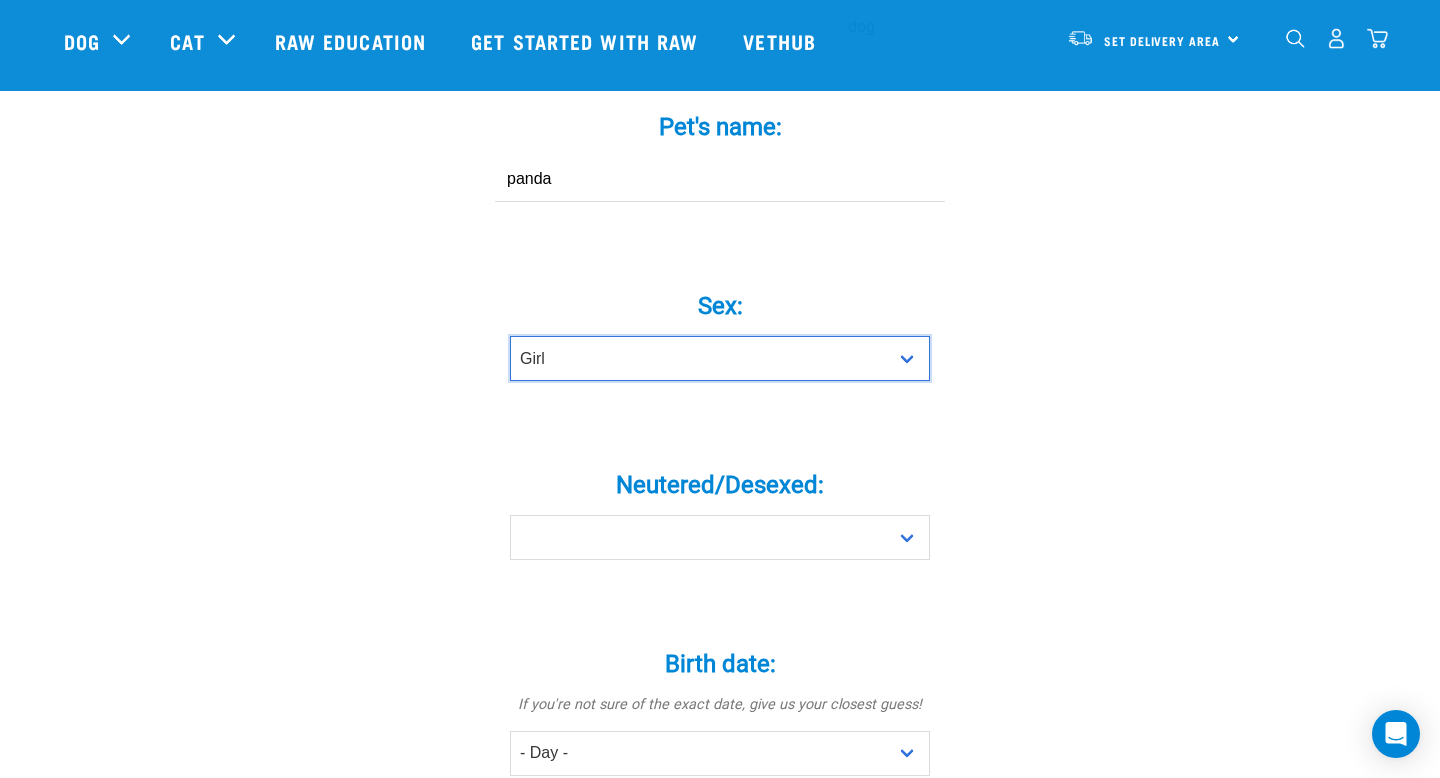 scroll, scrollTop: 705, scrollLeft: 0, axis: vertical 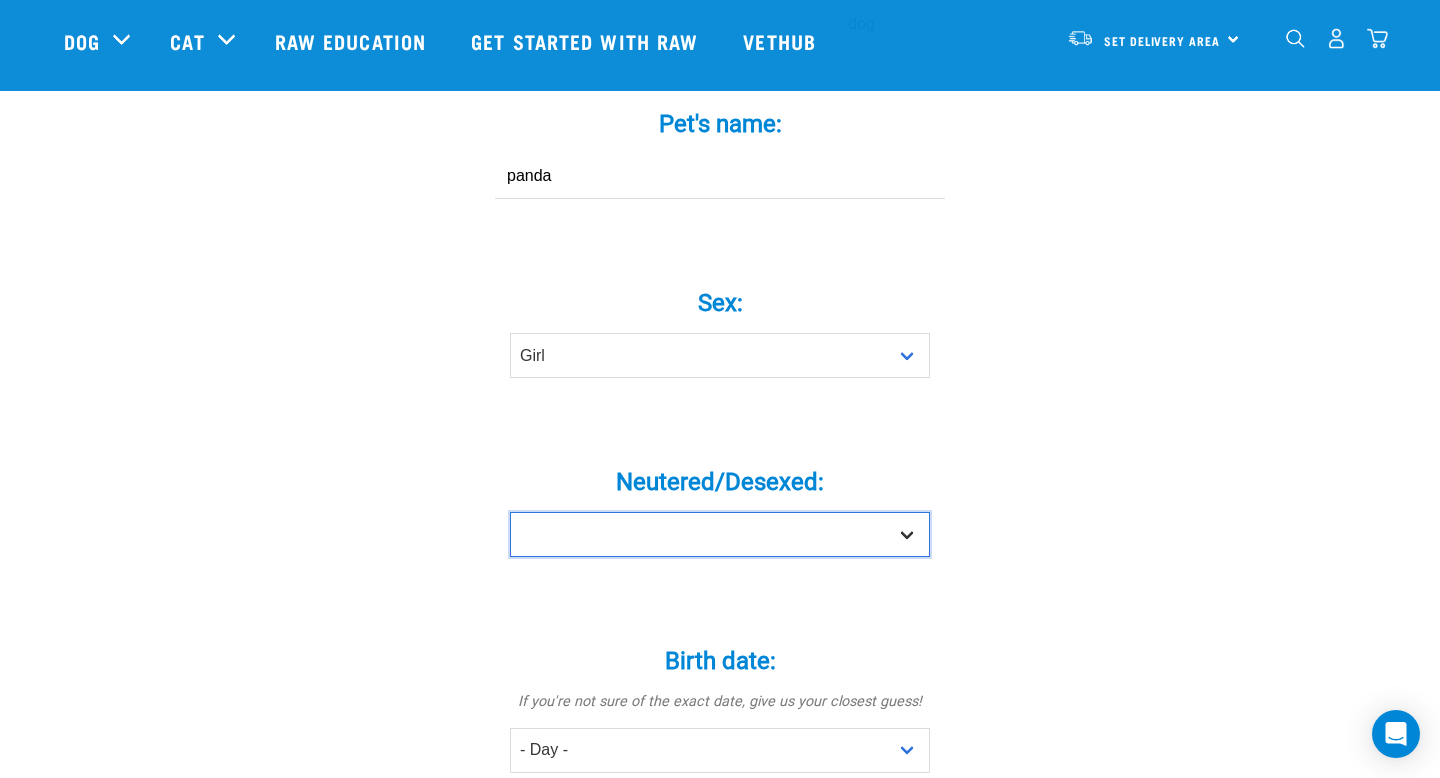click on "Yes
No" at bounding box center (720, 534) 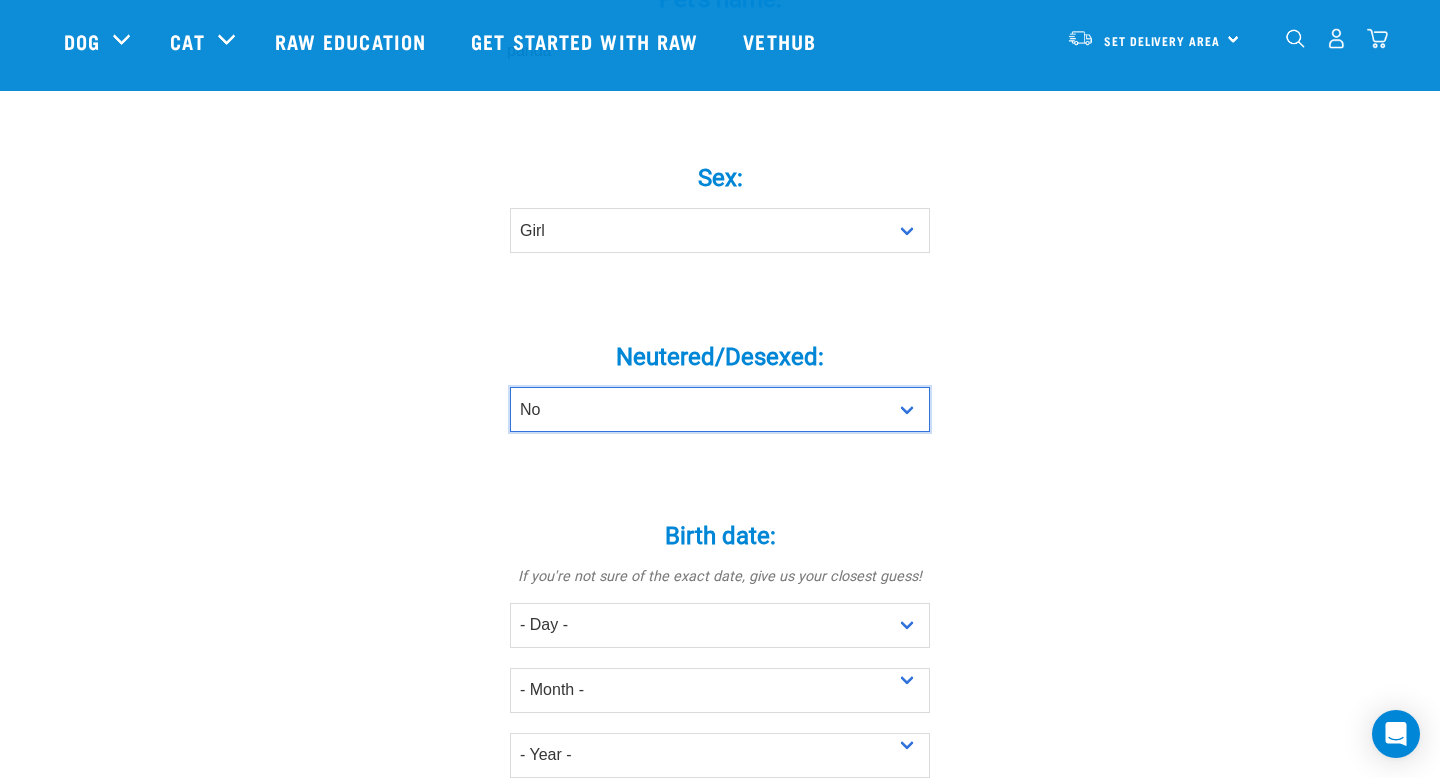 scroll, scrollTop: 854, scrollLeft: 0, axis: vertical 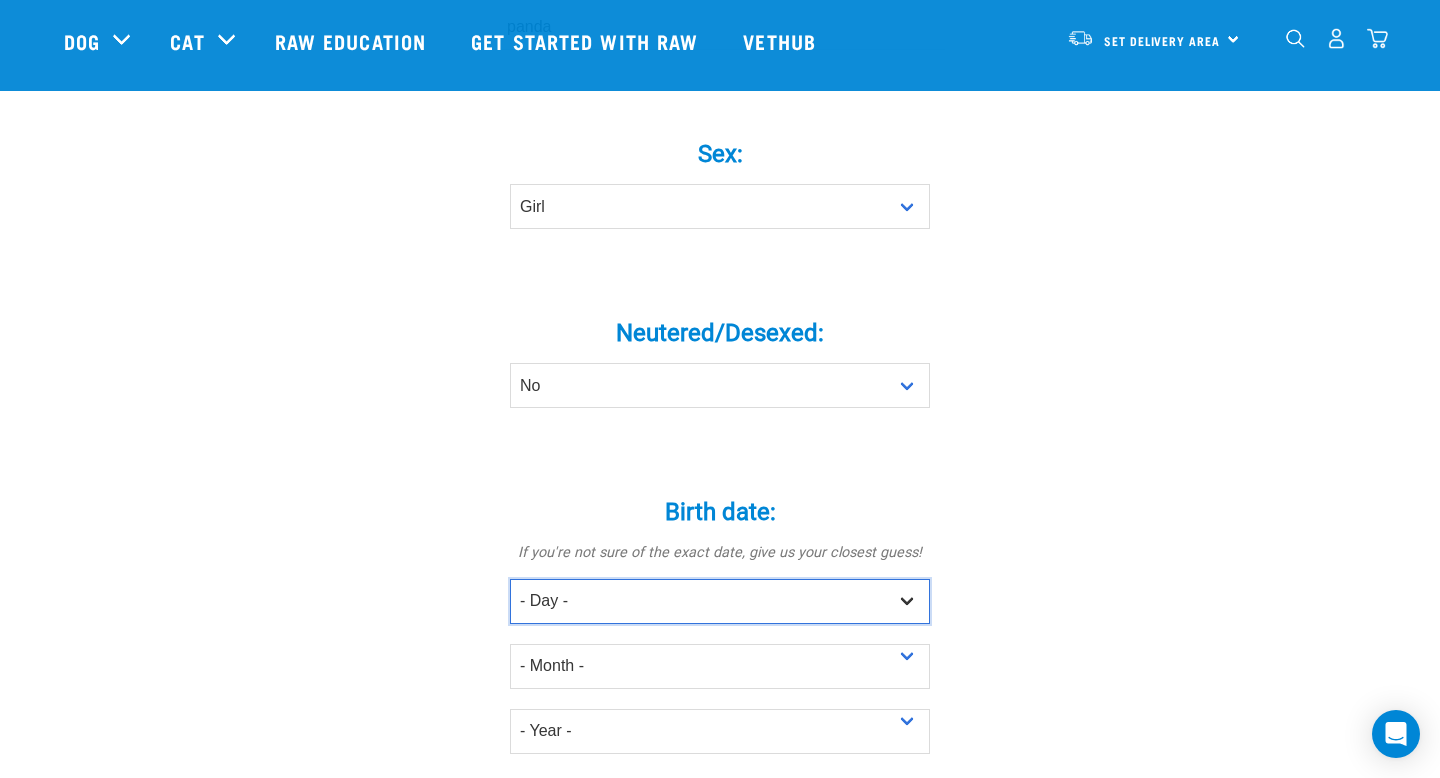 click on "- Day -
1
2
3
4
5
6
7
8
9
10 11 12 13 14 15 16 17 18 19 20 21 22 23 24 25 26 27" at bounding box center (720, 601) 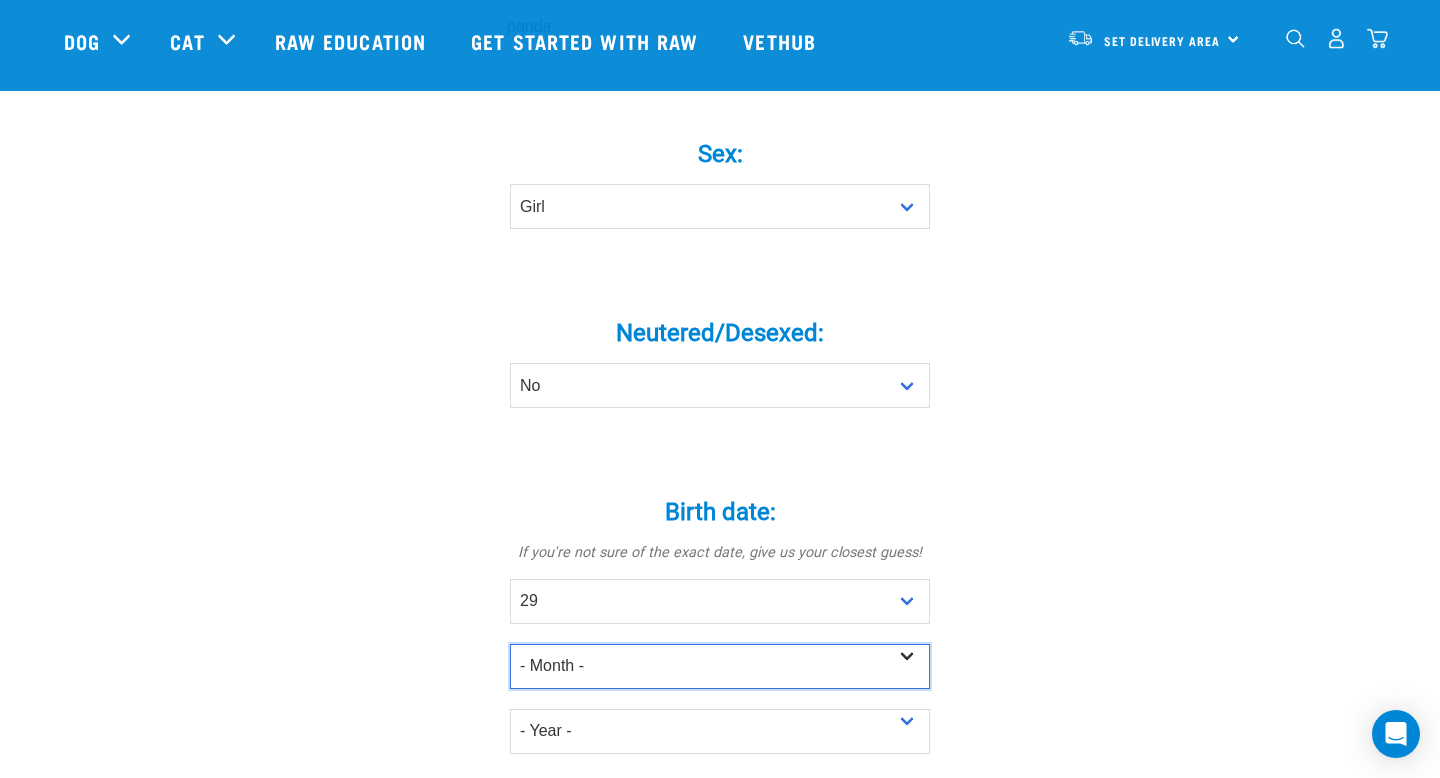 click on "- Month -
January
February
March
April
May
June July August September October November December" at bounding box center (720, 666) 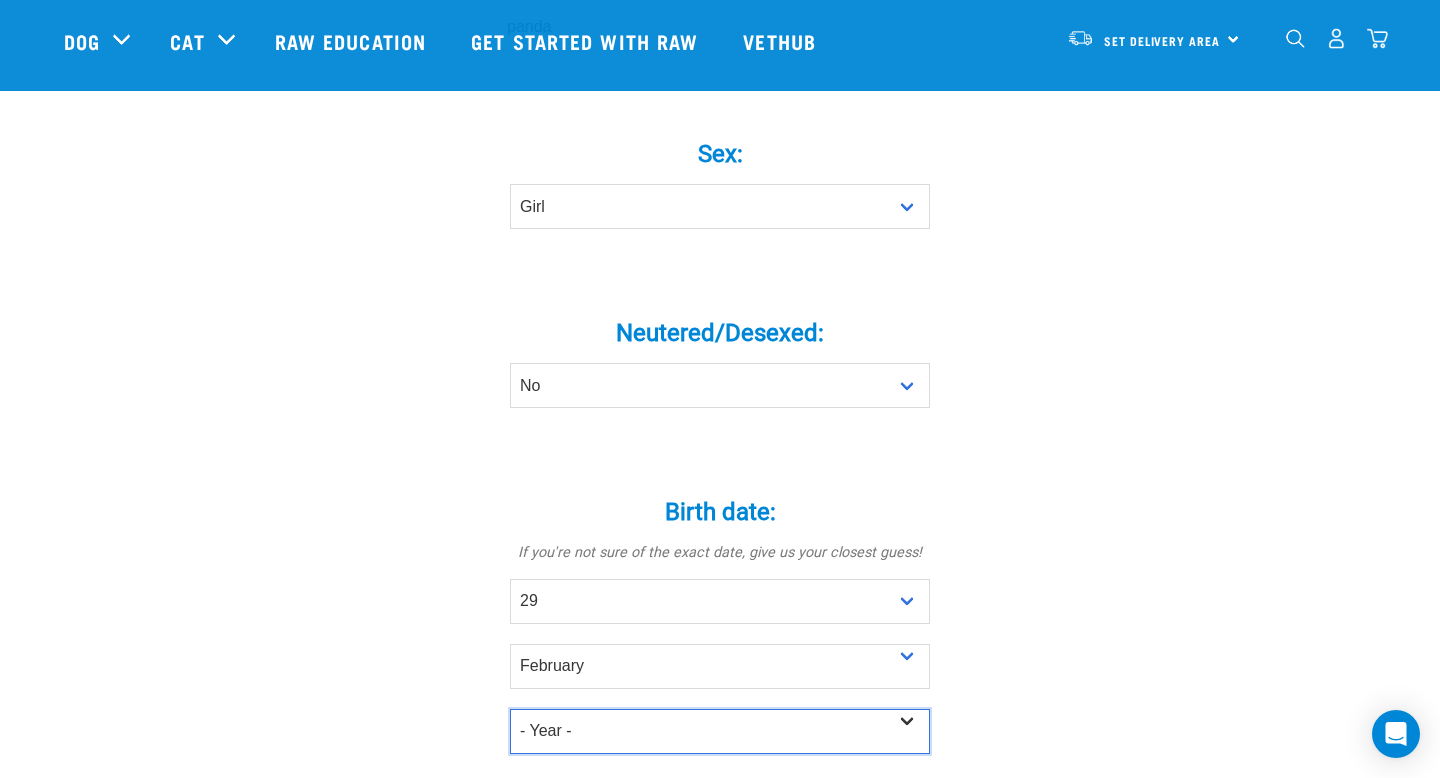 click on "- Year -
2025
2024
2023
2022
2021
2020
2019 2018 2017 2016 2015 2014 2013" at bounding box center (720, 731) 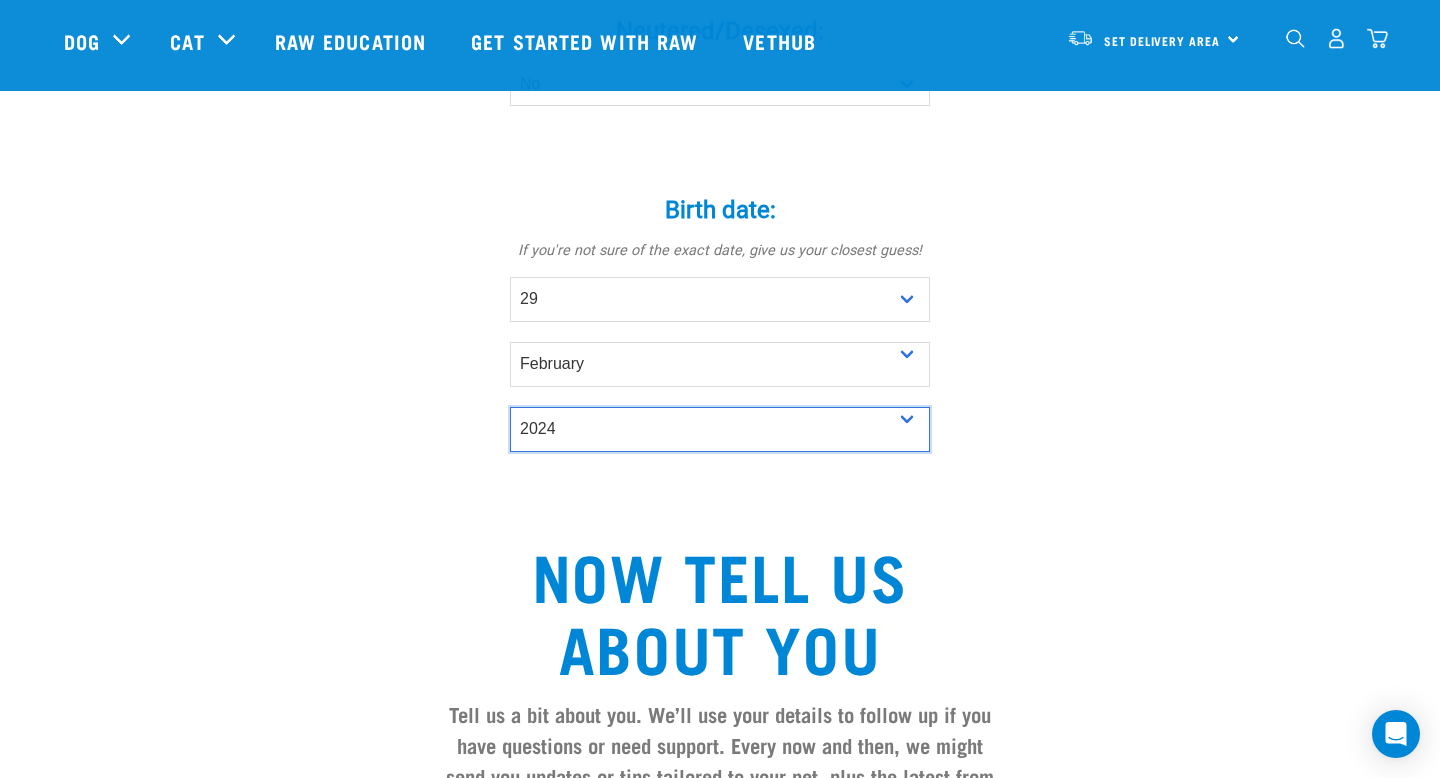 scroll, scrollTop: 1594, scrollLeft: 0, axis: vertical 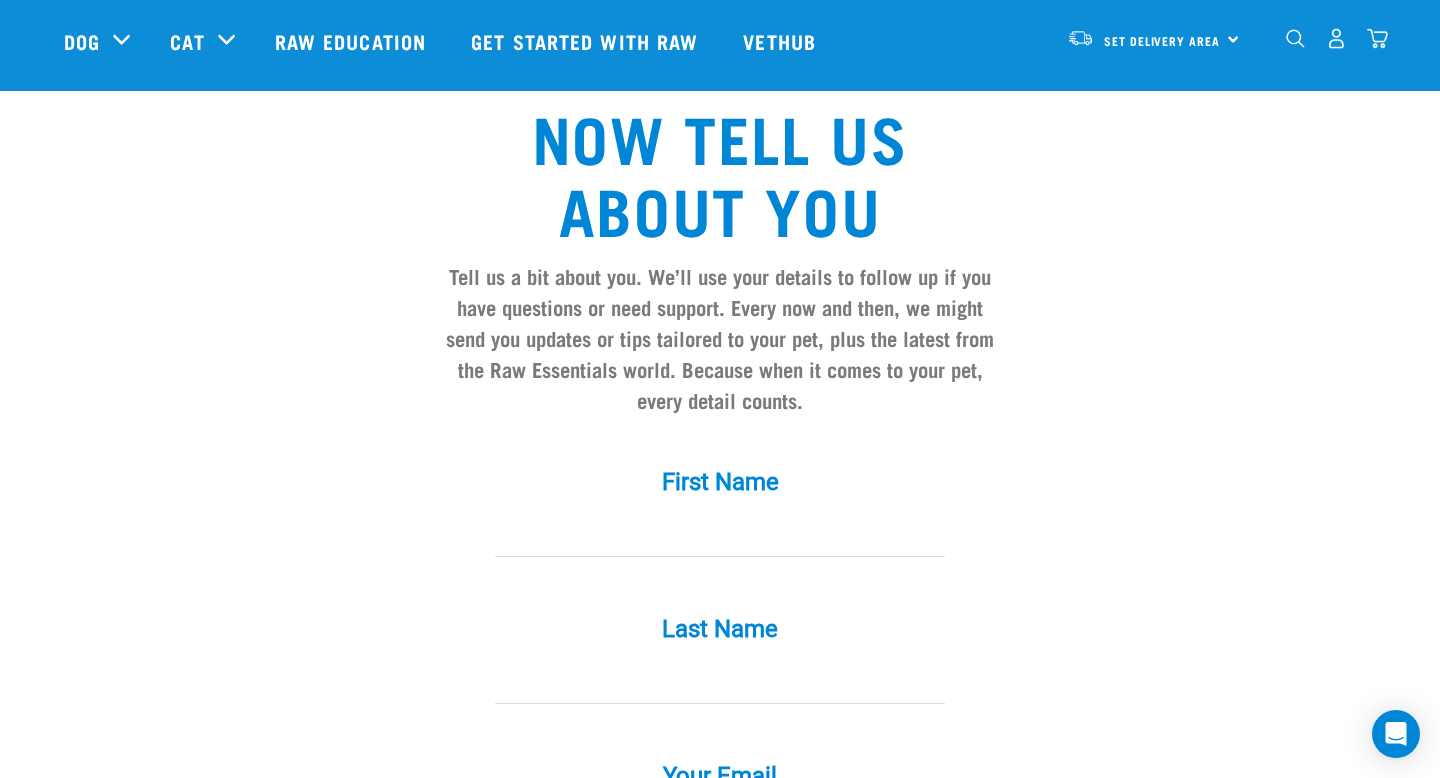 click at bounding box center [720, 534] 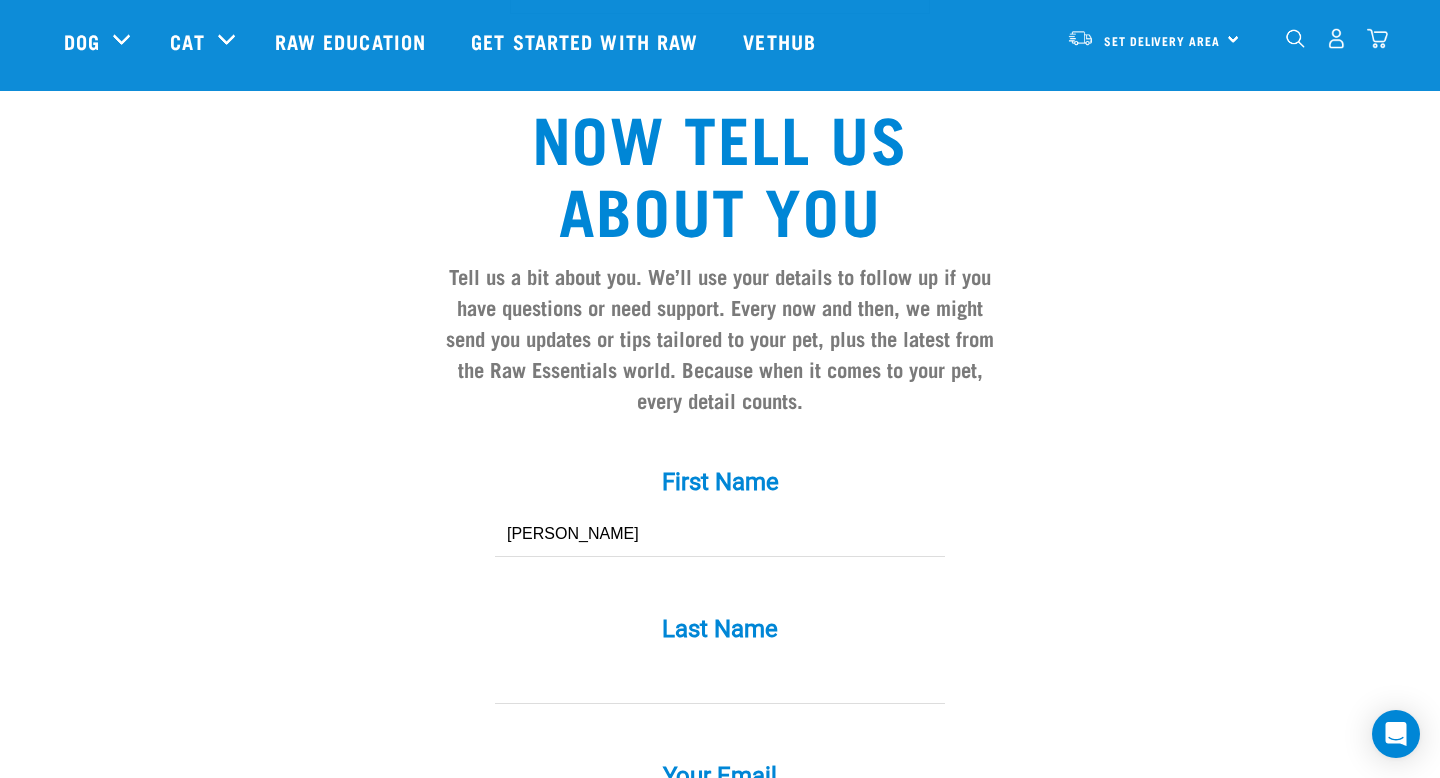 type on "Liu" 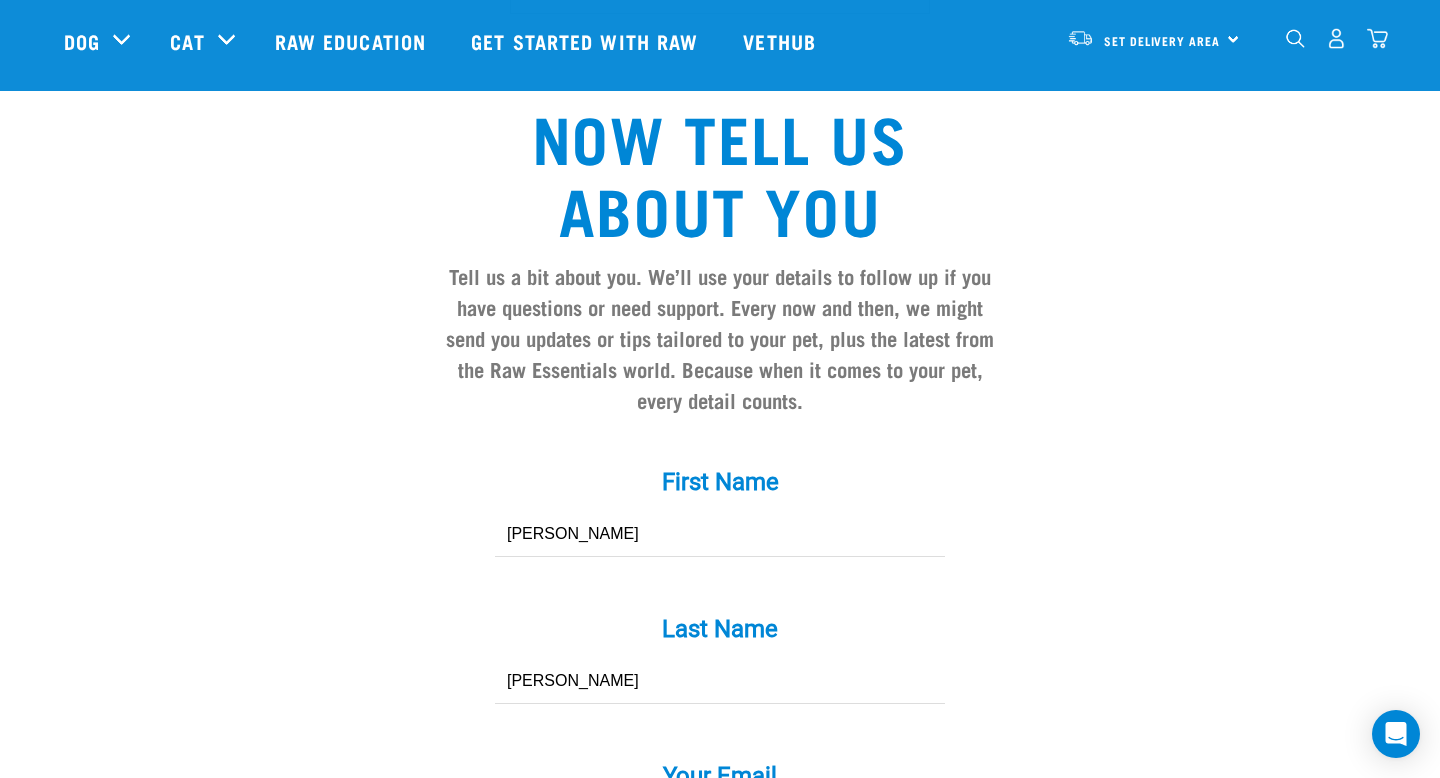 type on "yushiliu98@gmail.com" 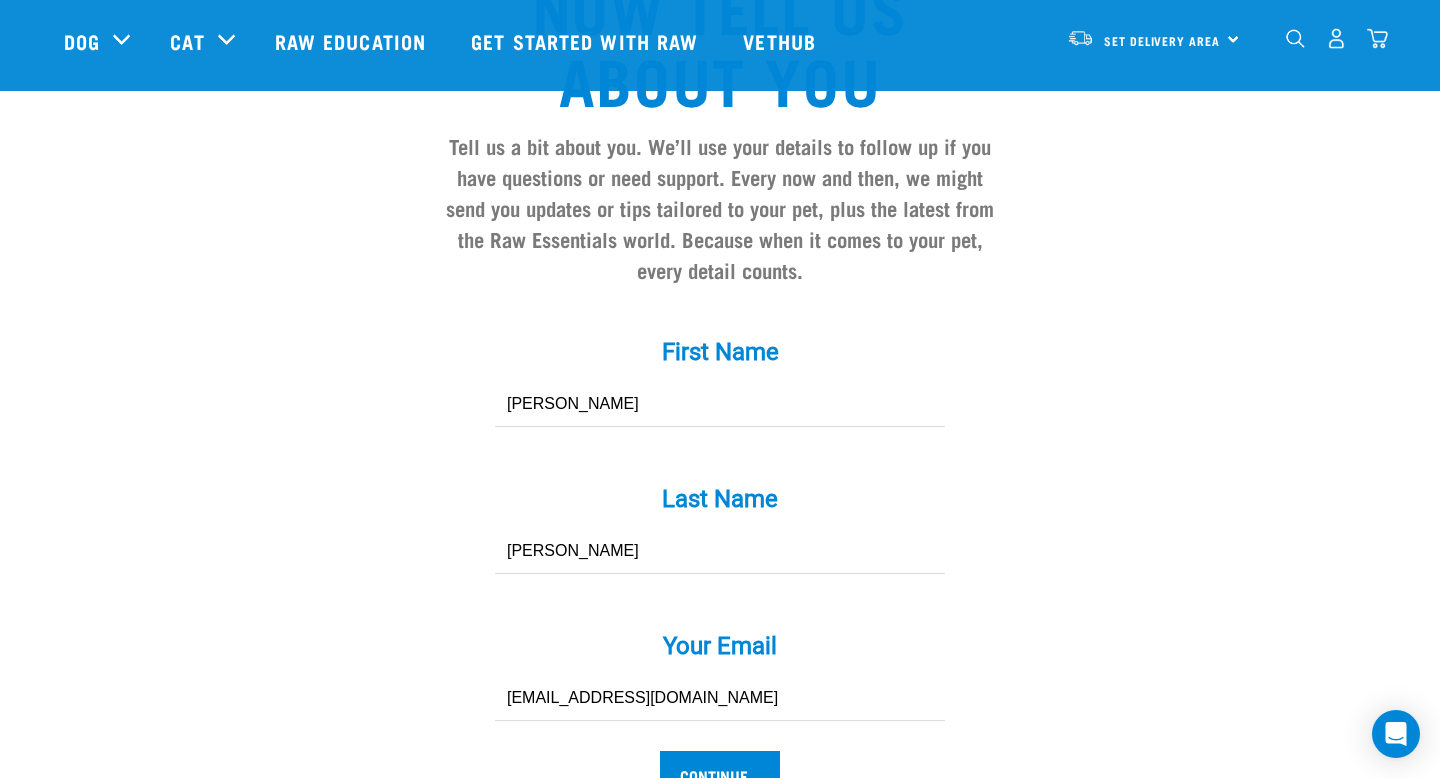 scroll, scrollTop: 1974, scrollLeft: 0, axis: vertical 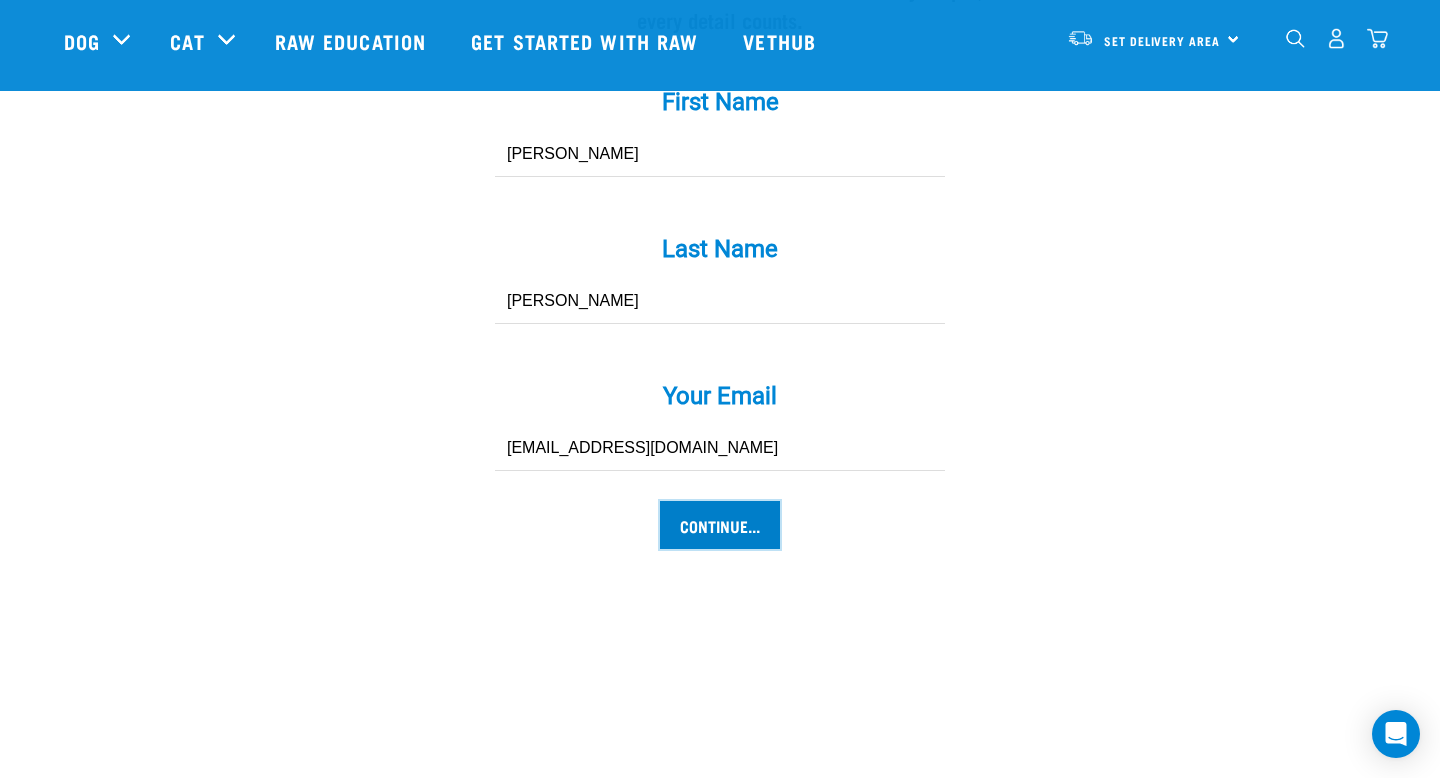 click on "Continue..." at bounding box center [720, 525] 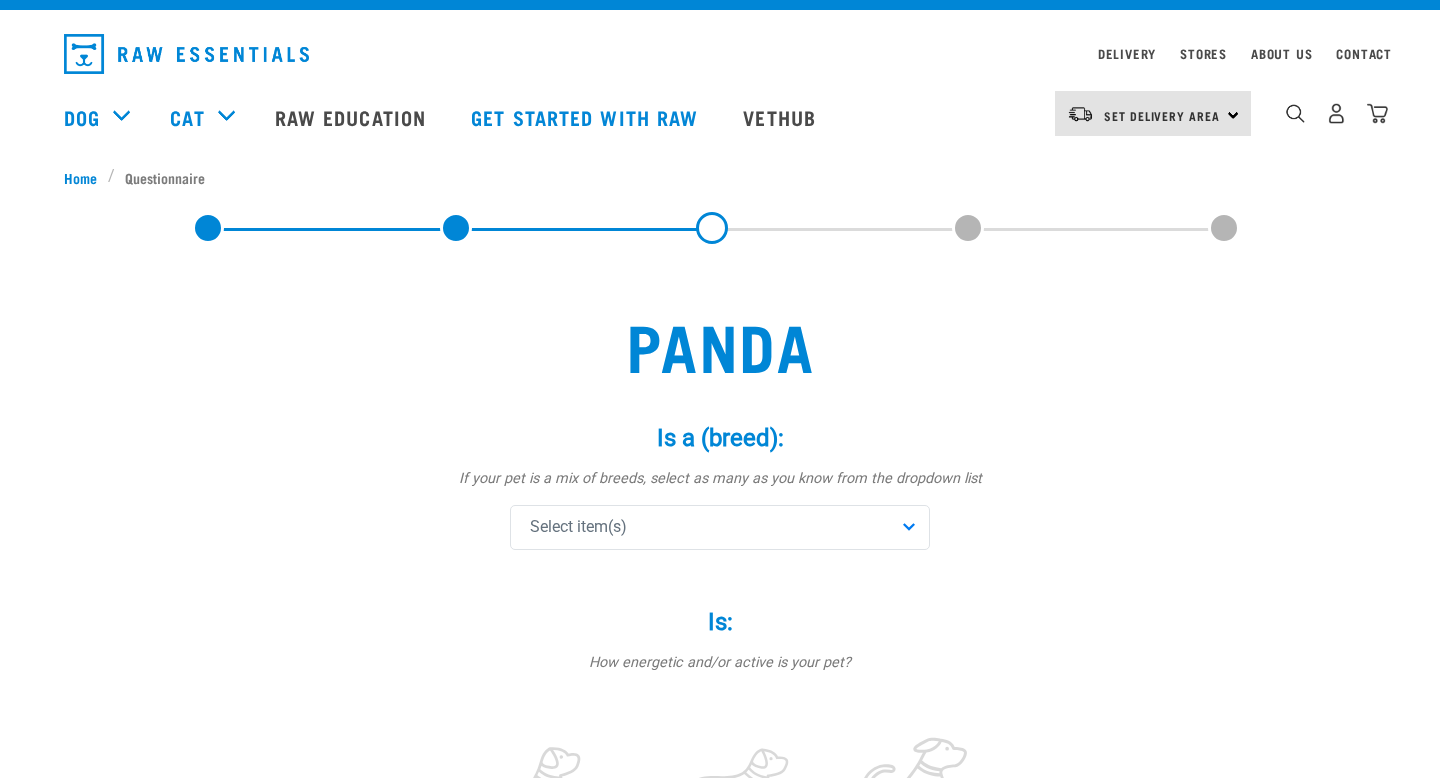 scroll, scrollTop: 0, scrollLeft: 0, axis: both 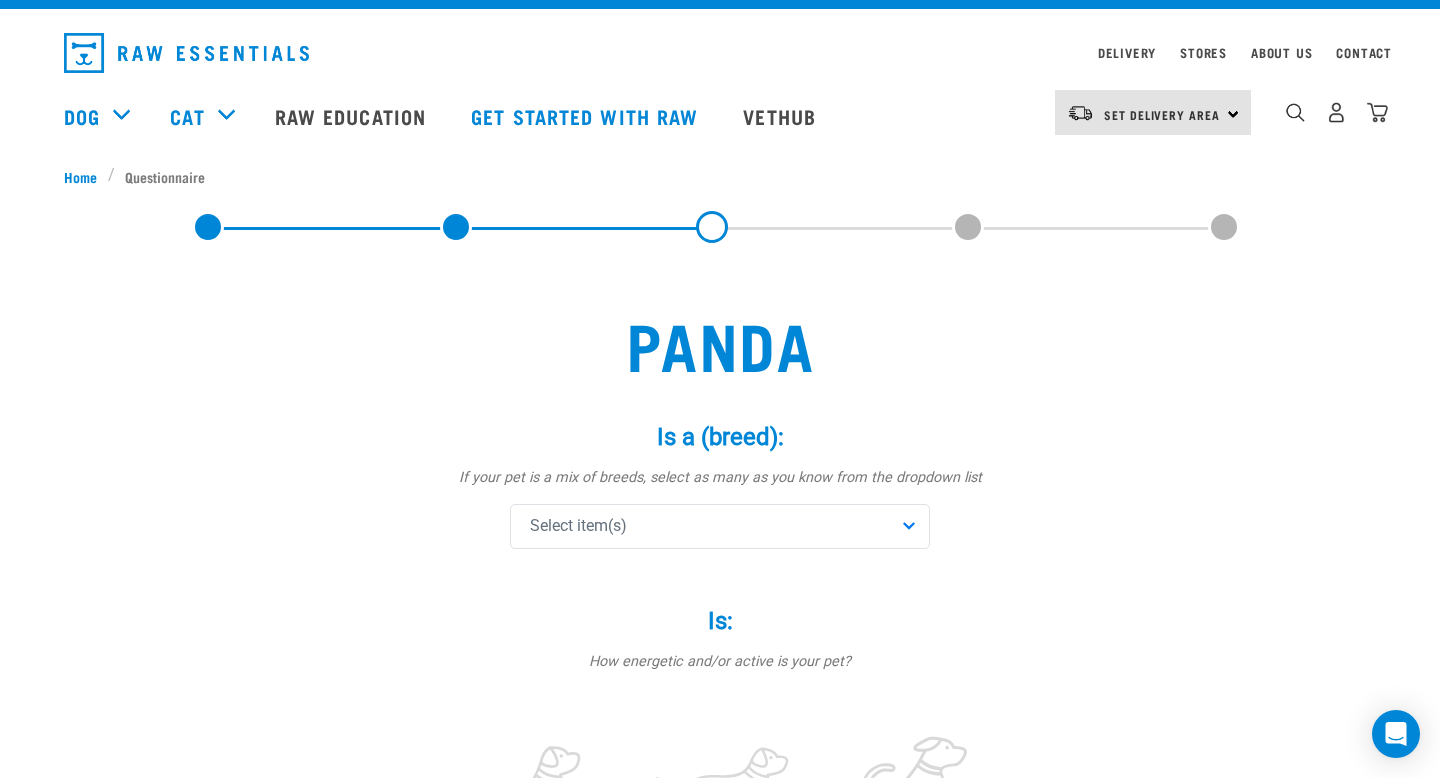 click on "Is a (breed): *
If your pet is a mix of breeds, select as many as you know from the dropdown list
Select item(s)
Affenpinscher
Afghan Hound
Airedale Terrier" at bounding box center [720, 487] 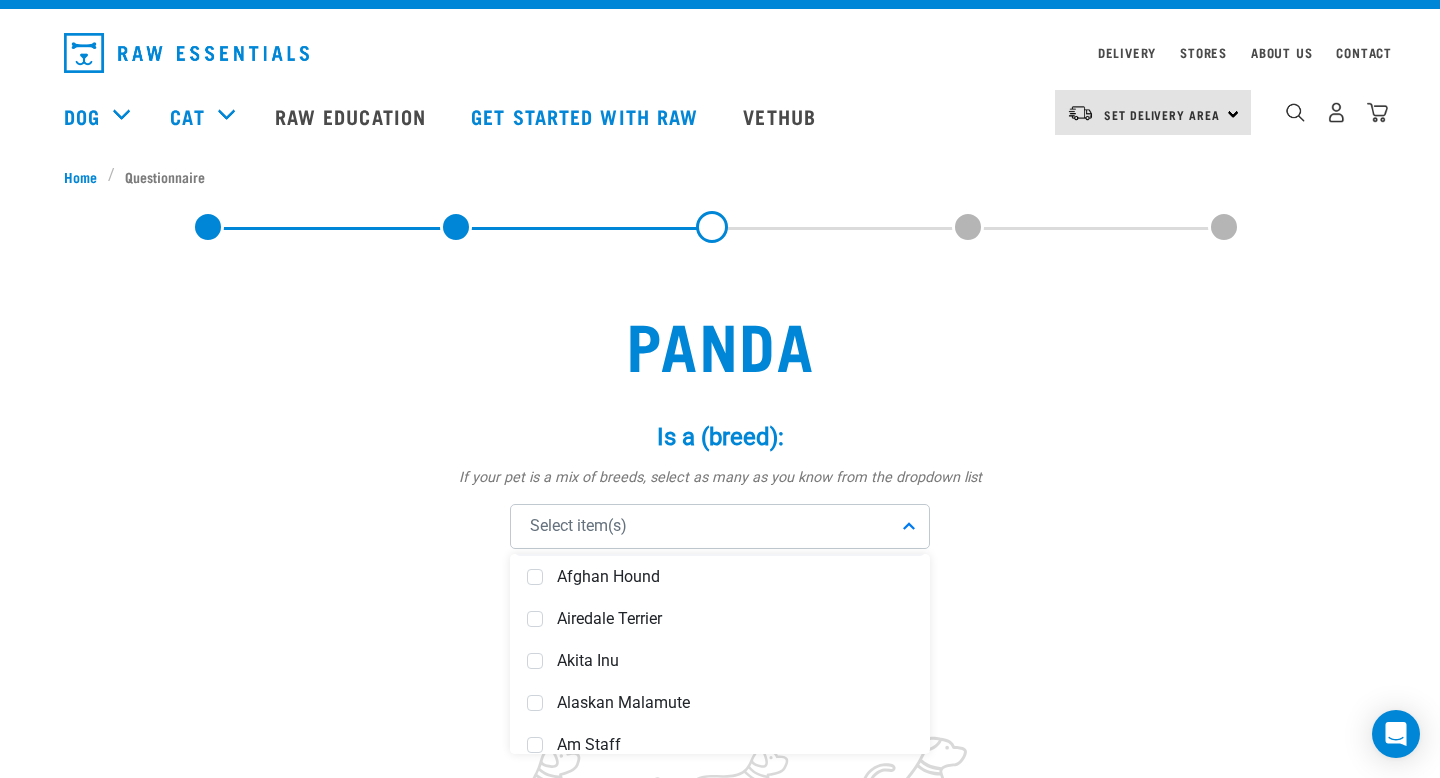 scroll, scrollTop: 285, scrollLeft: 0, axis: vertical 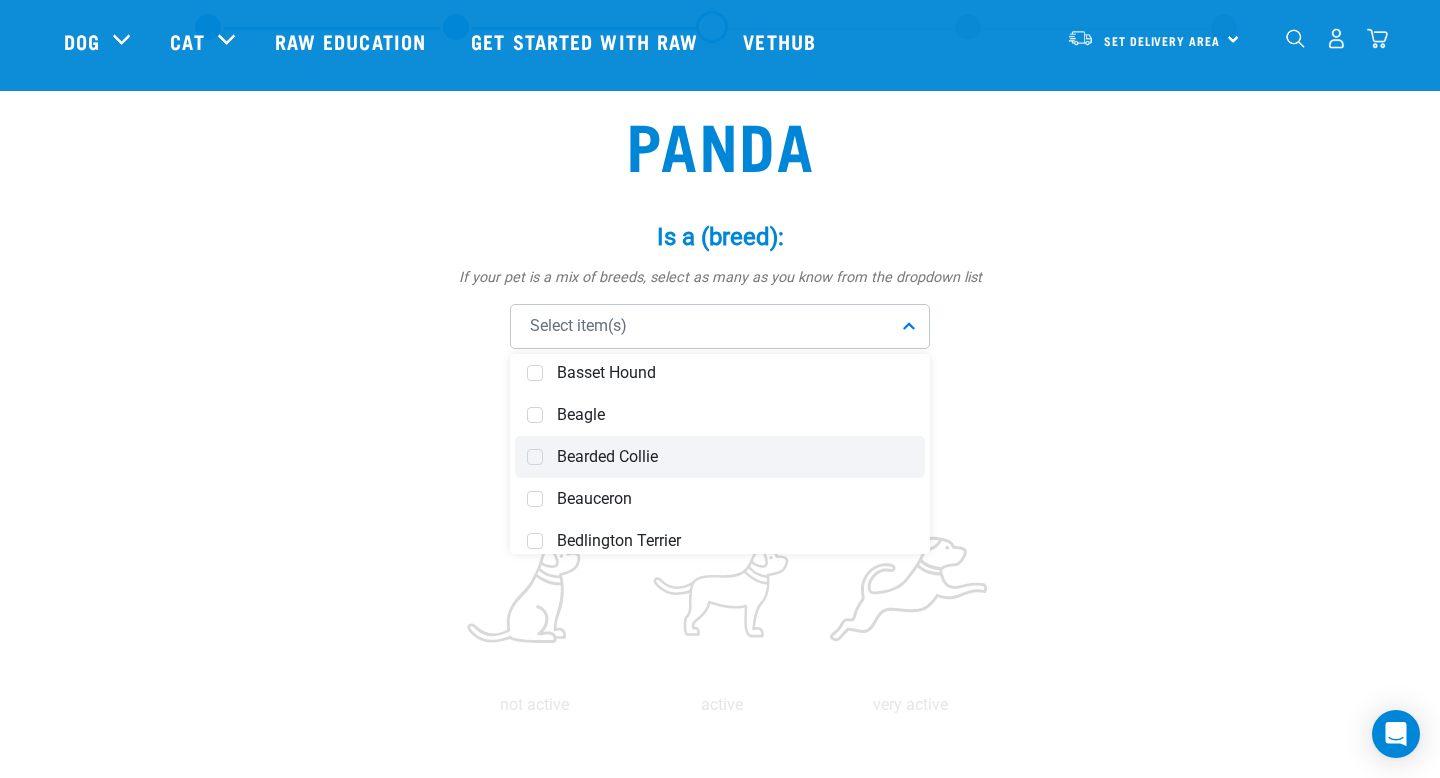 click on "Bearded Collie" at bounding box center [735, 457] 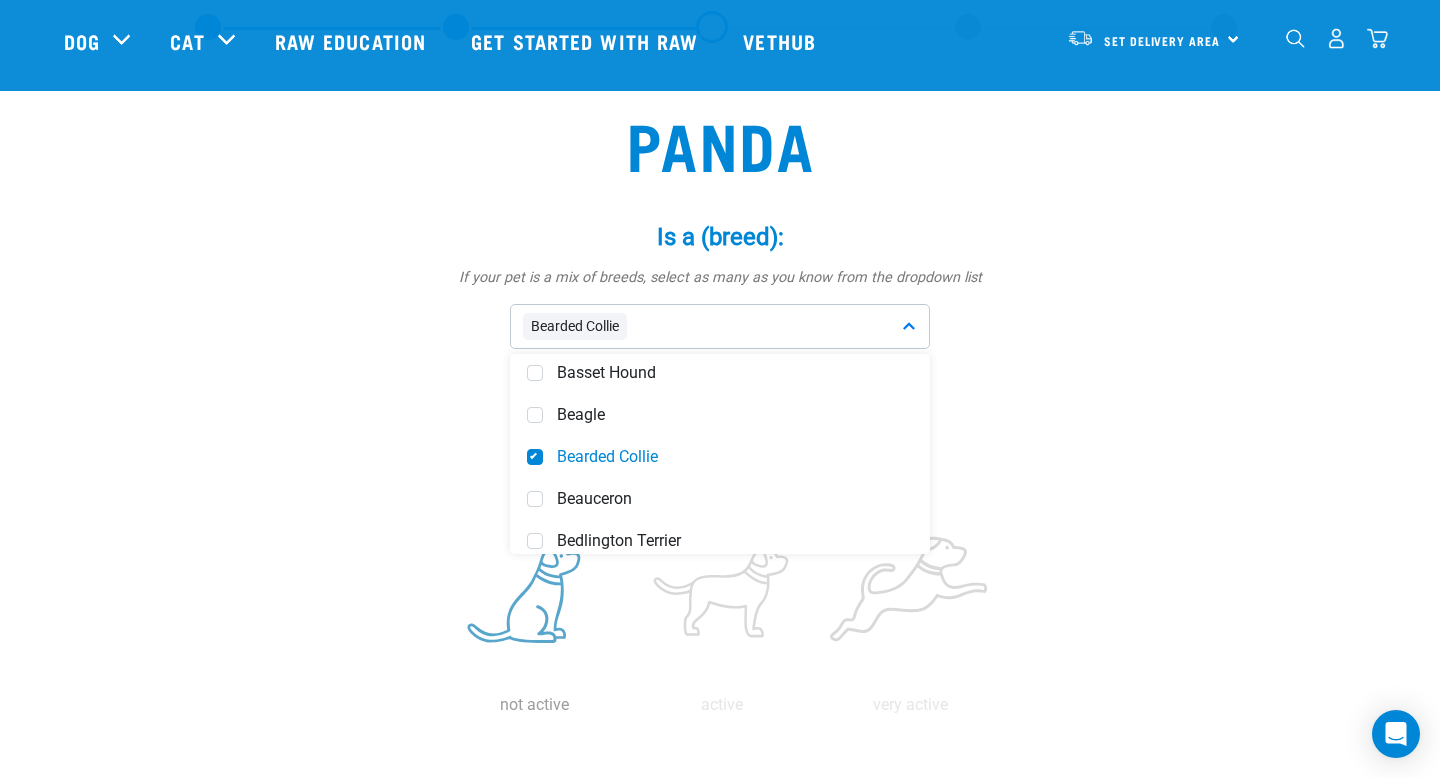 click at bounding box center (534, 596) 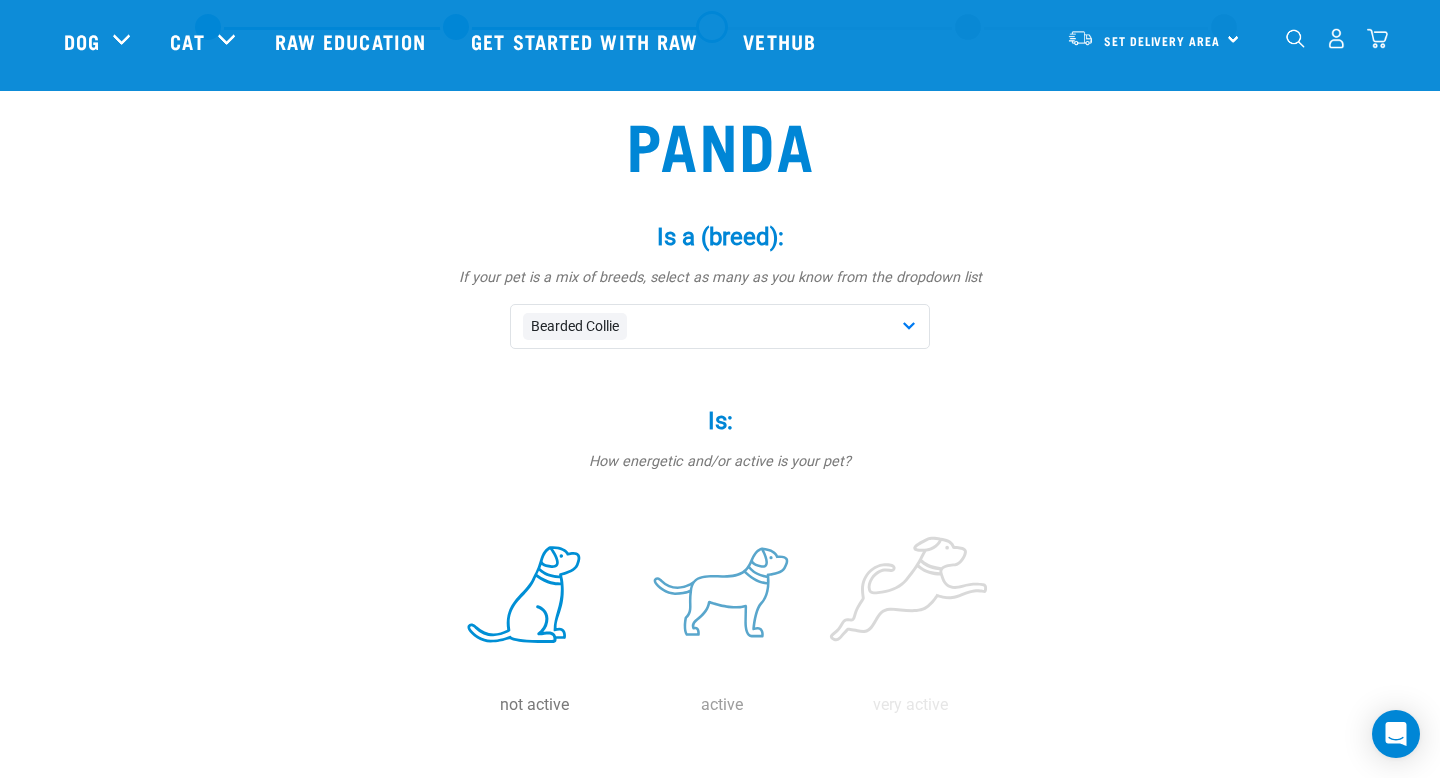 click at bounding box center (722, 596) 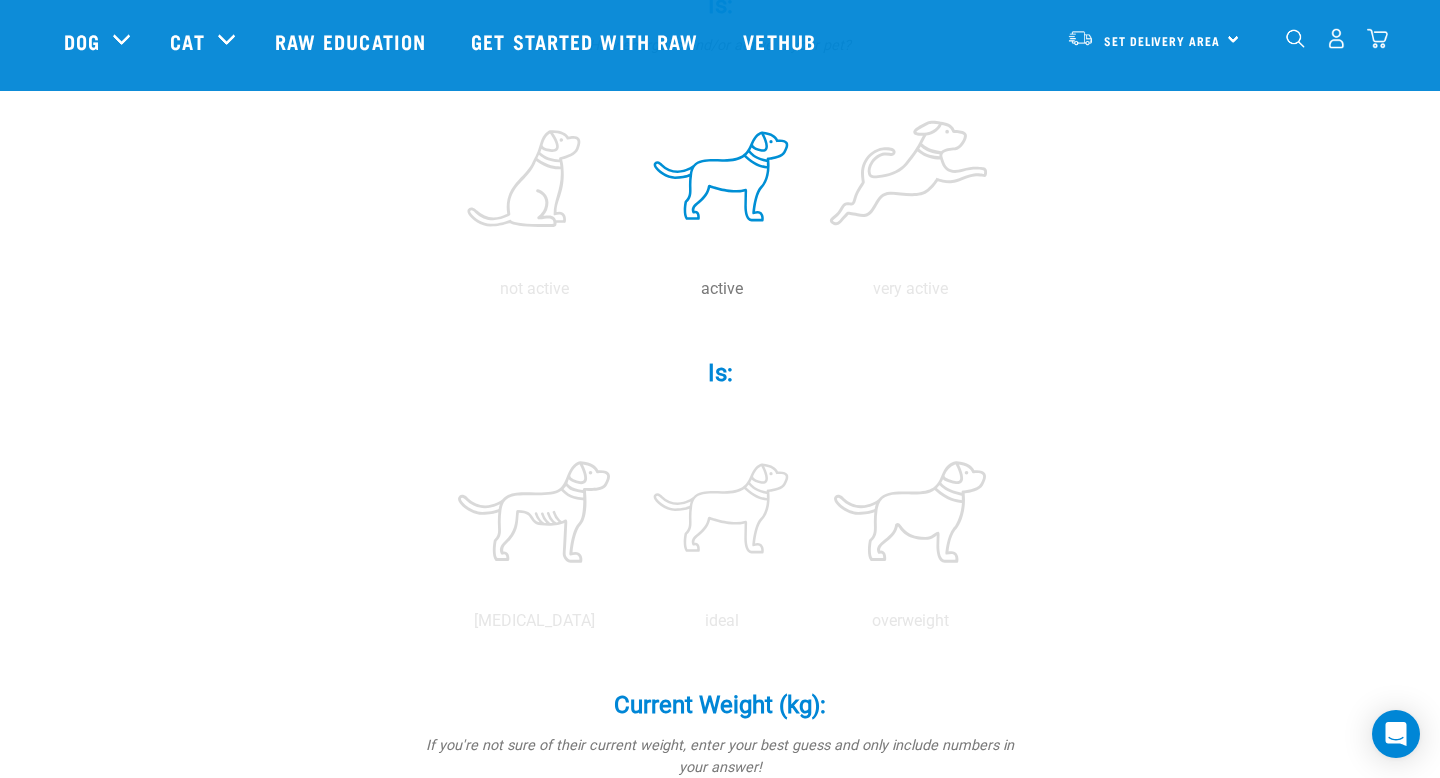 scroll, scrollTop: 514, scrollLeft: 0, axis: vertical 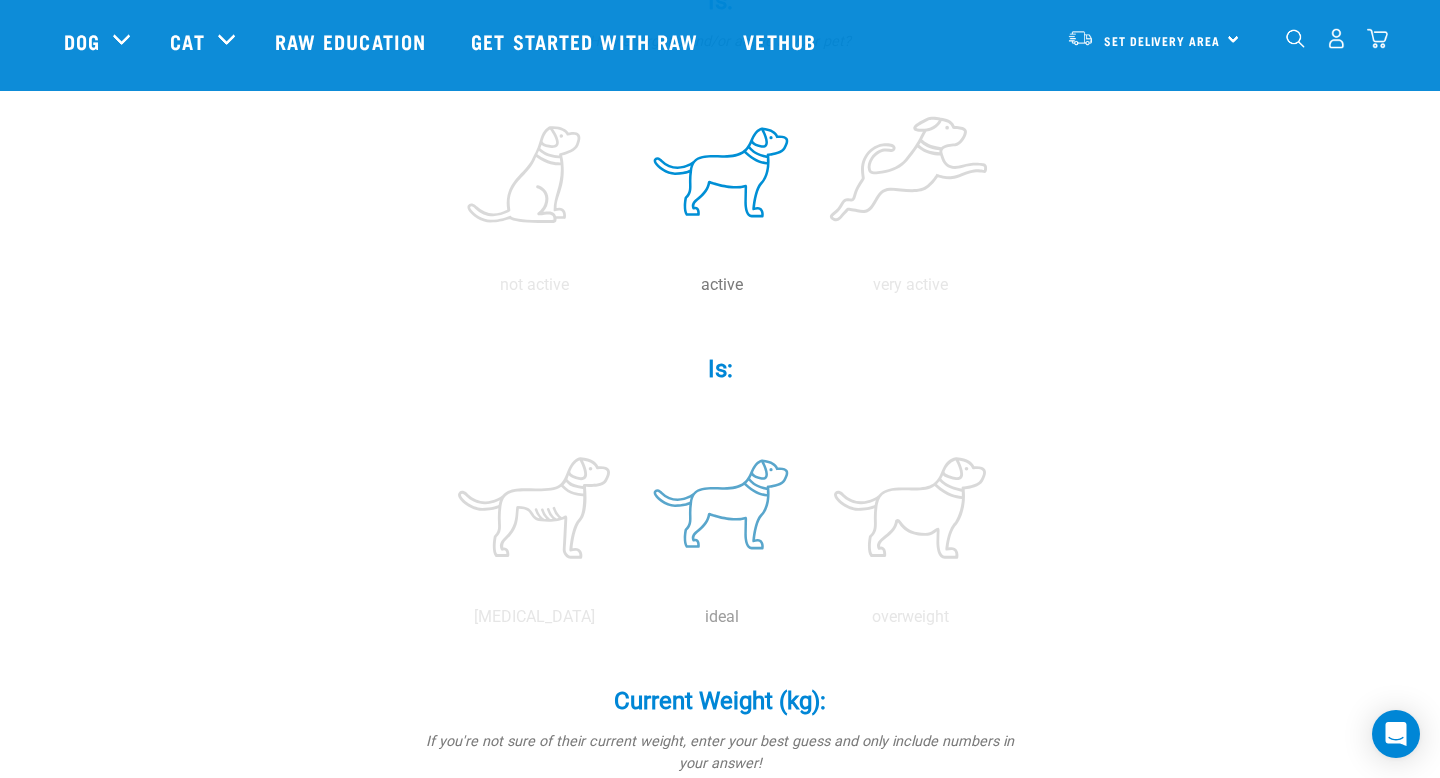 click at bounding box center [722, 508] 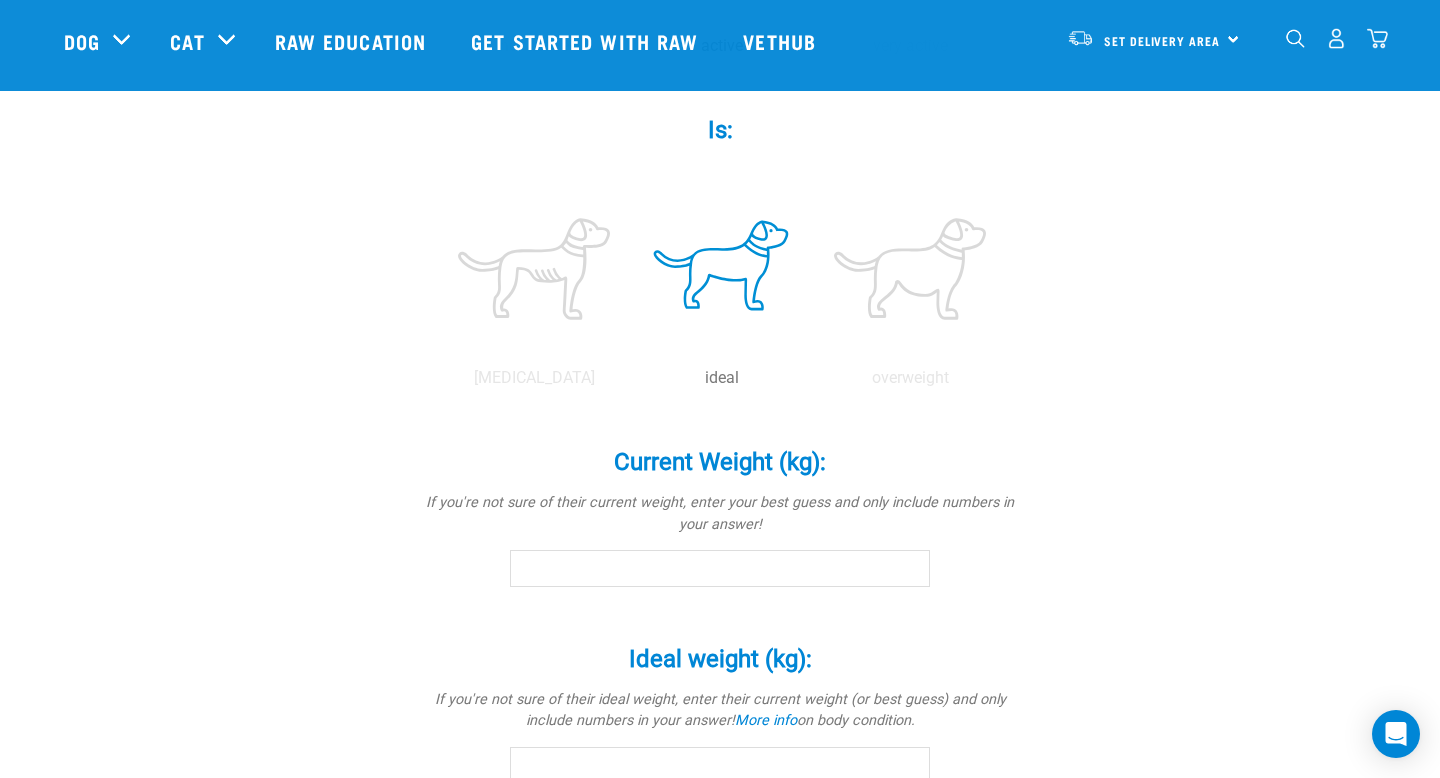 scroll, scrollTop: 771, scrollLeft: 0, axis: vertical 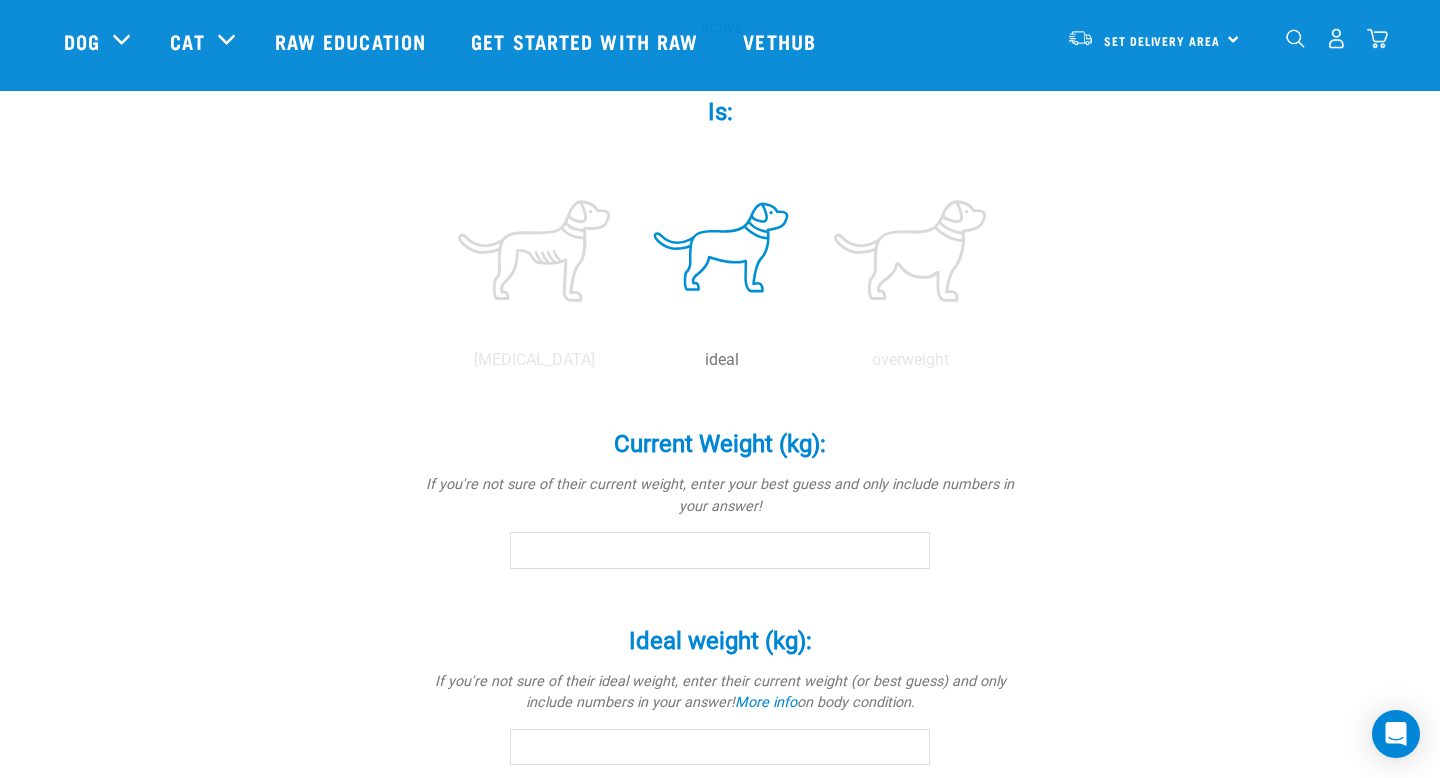 click on "Current Weight (kg): *" at bounding box center [720, 550] 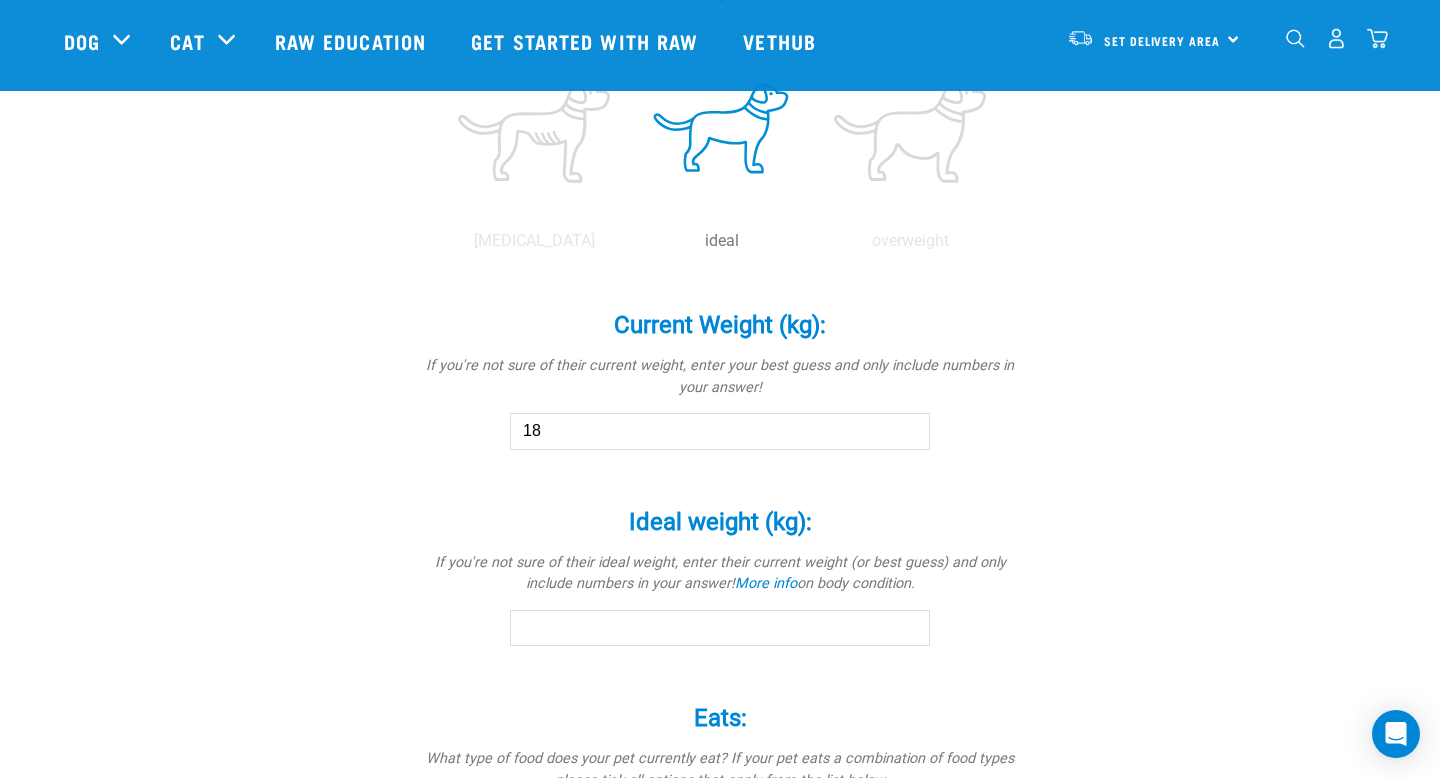 scroll, scrollTop: 931, scrollLeft: 0, axis: vertical 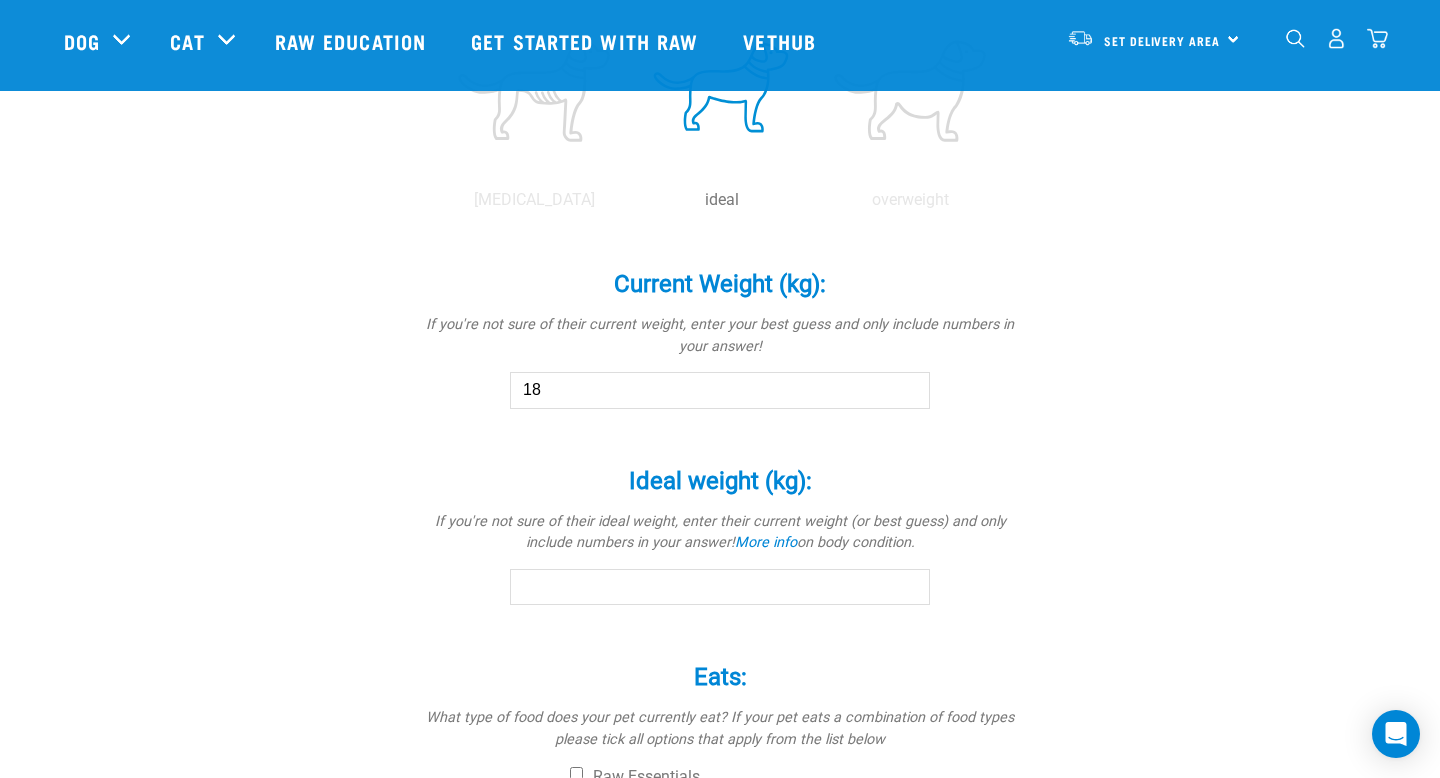 type on "18" 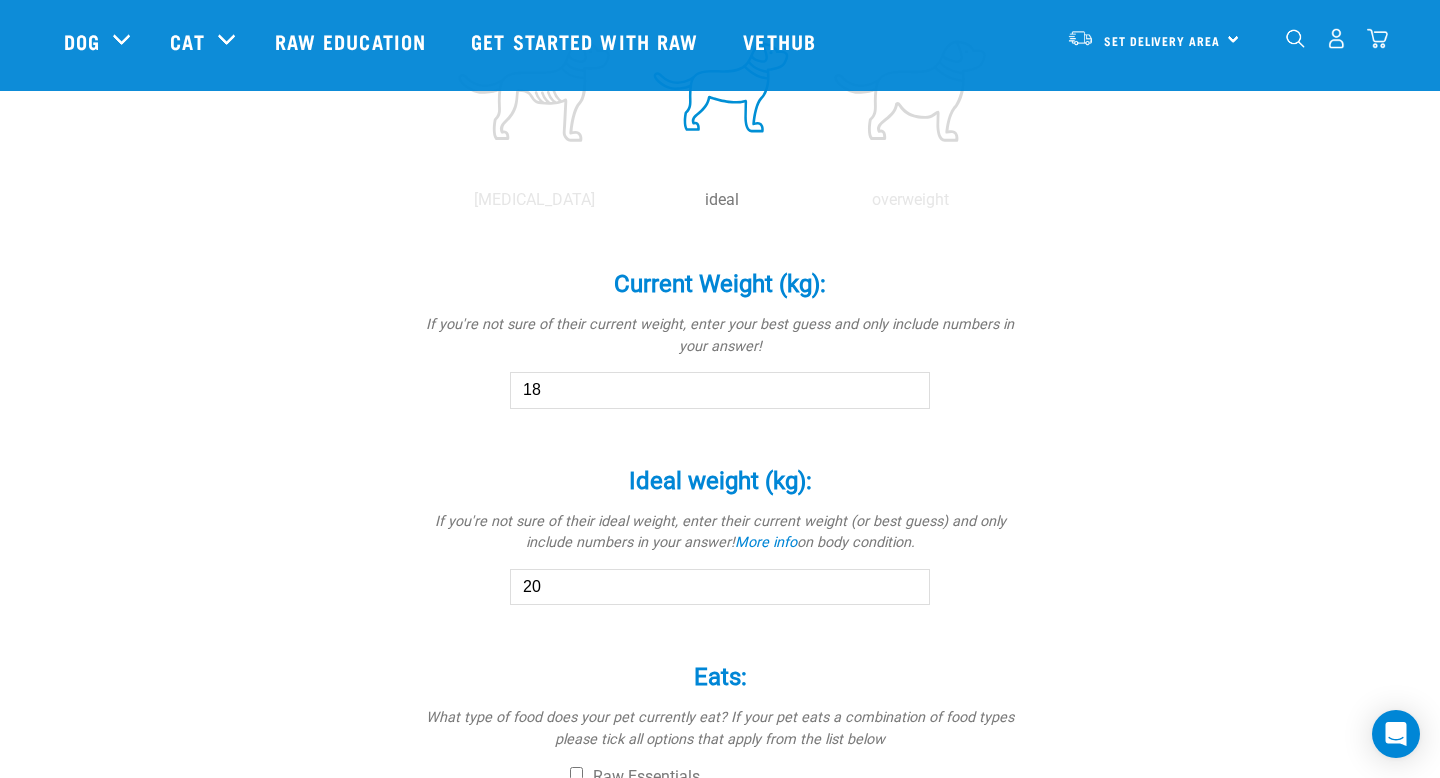 scroll, scrollTop: 1, scrollLeft: 0, axis: vertical 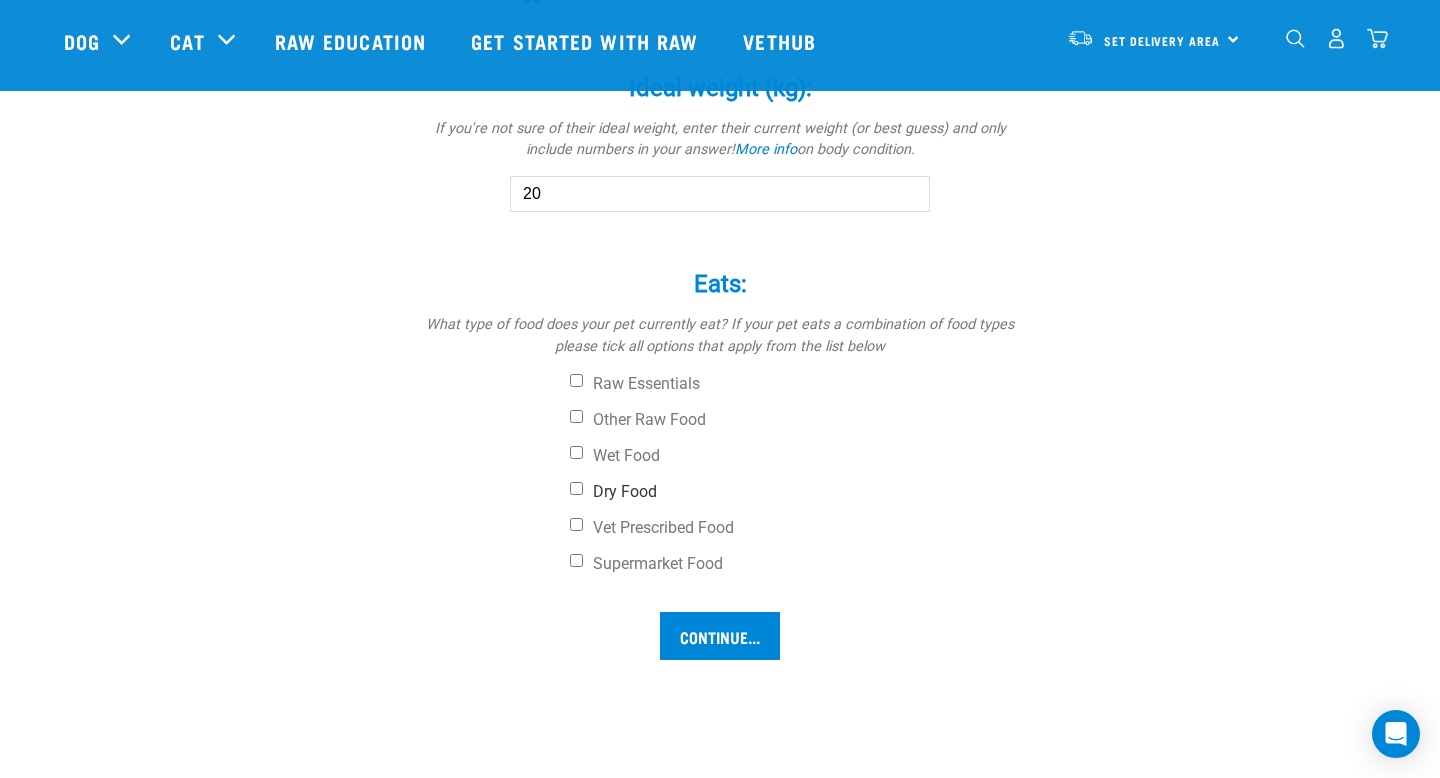 type on "20" 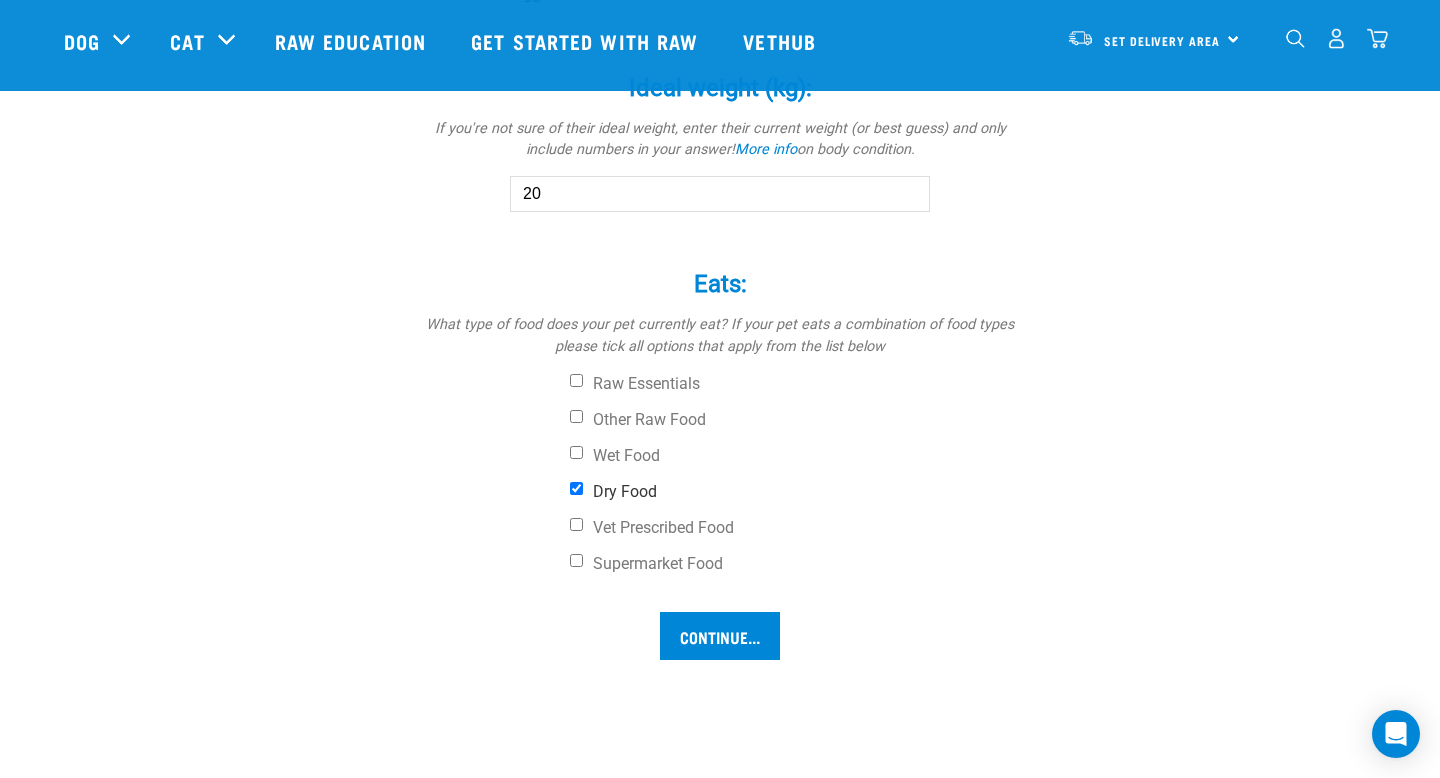 scroll, scrollTop: 0, scrollLeft: 0, axis: both 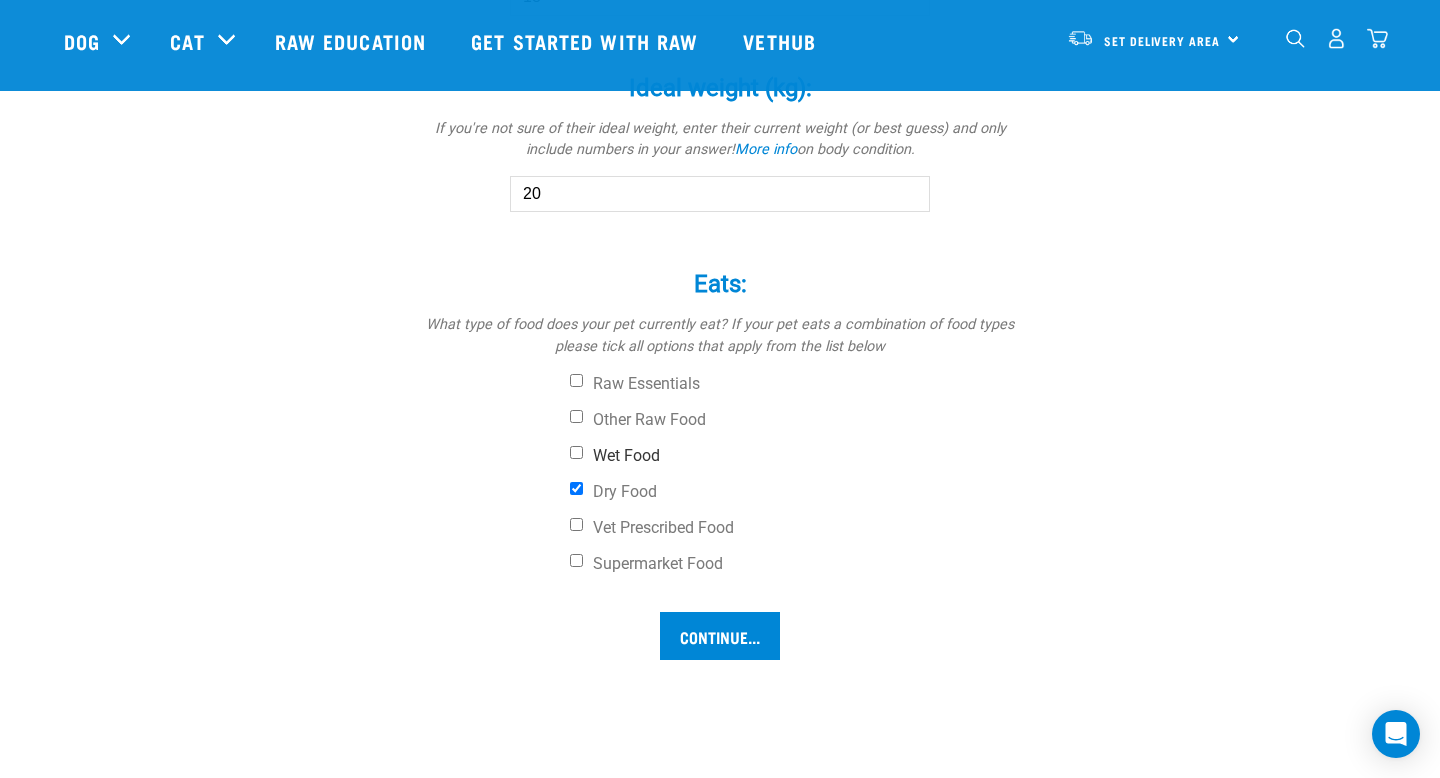 click on "Wet Food" at bounding box center (795, 456) 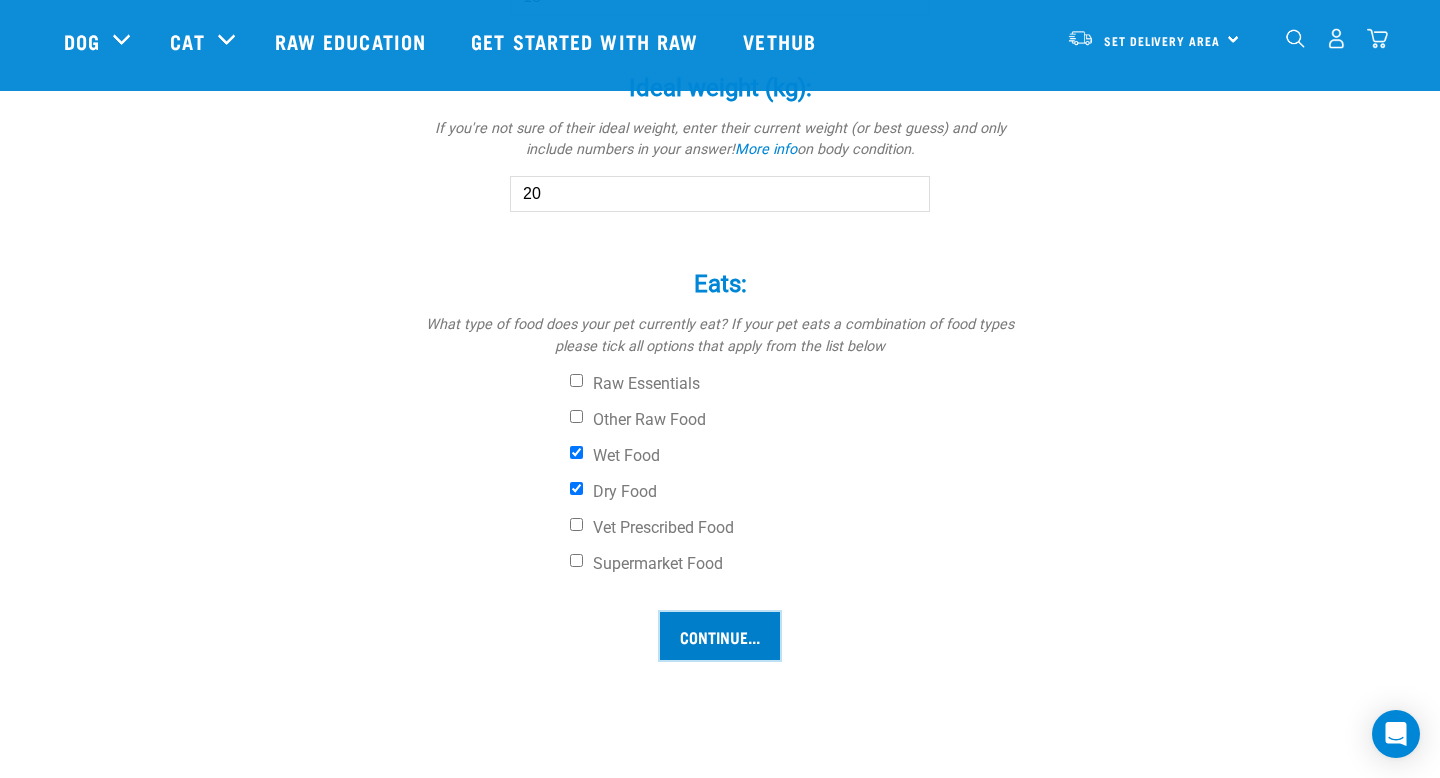 click on "Continue..." at bounding box center (720, 636) 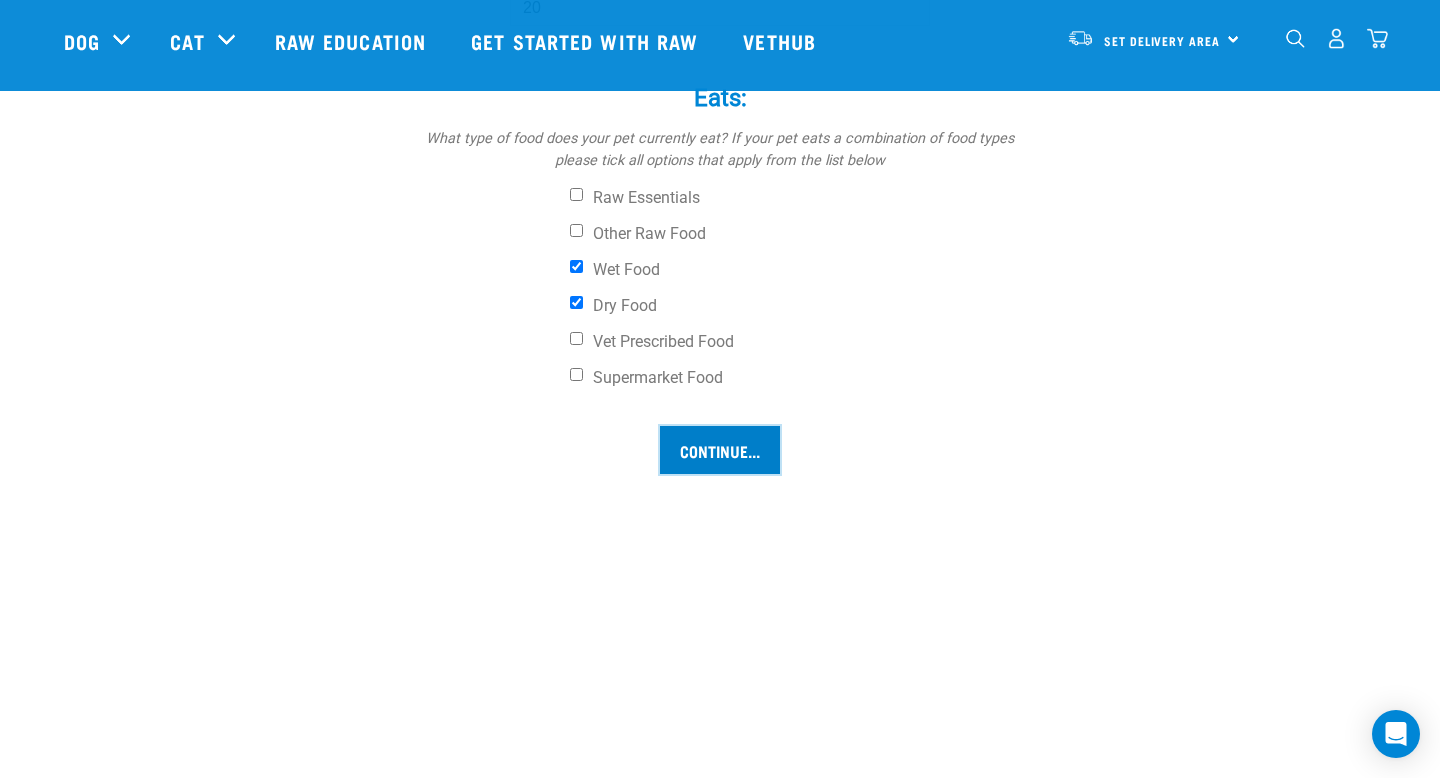 scroll, scrollTop: 1505, scrollLeft: 0, axis: vertical 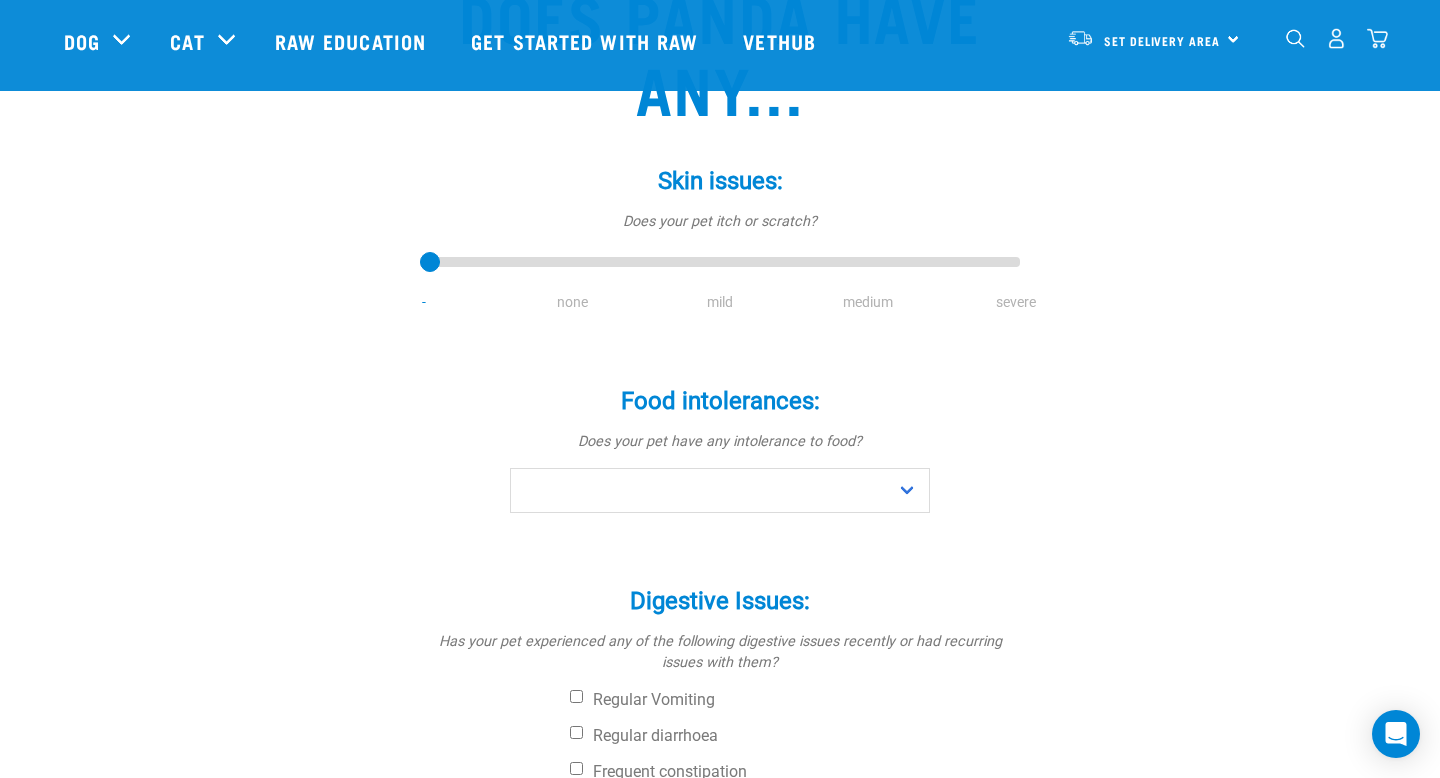 type on "2" 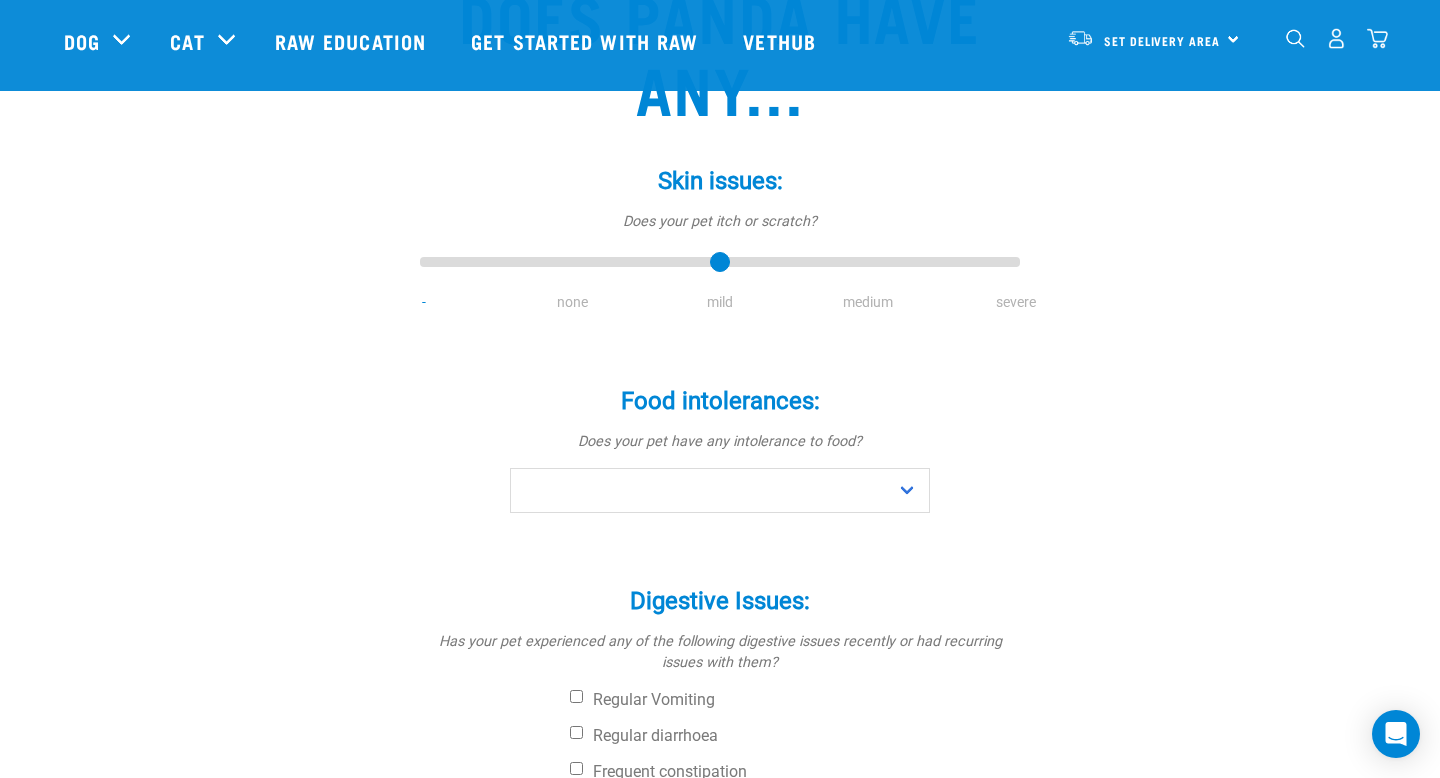 click at bounding box center [720, 263] 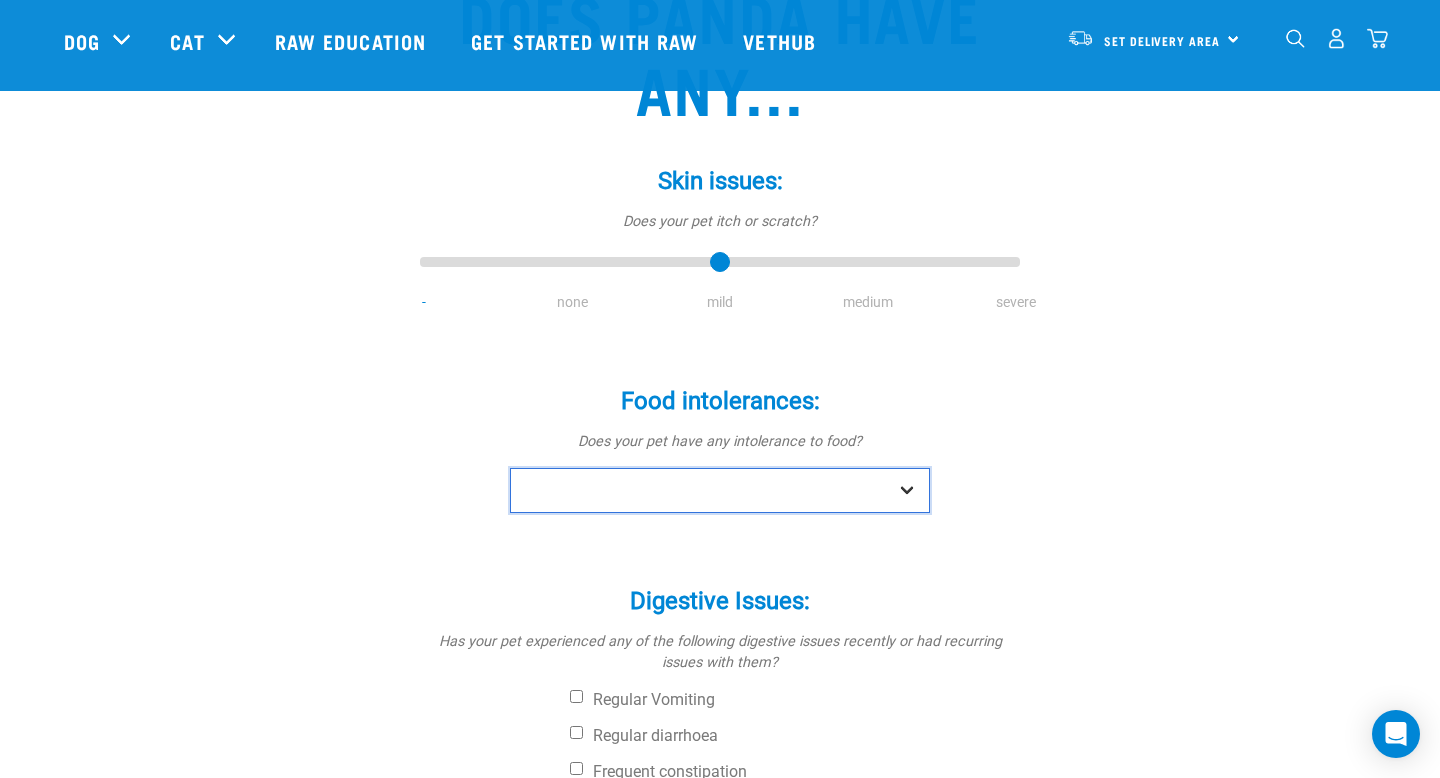 click on "No
Yes" at bounding box center [720, 490] 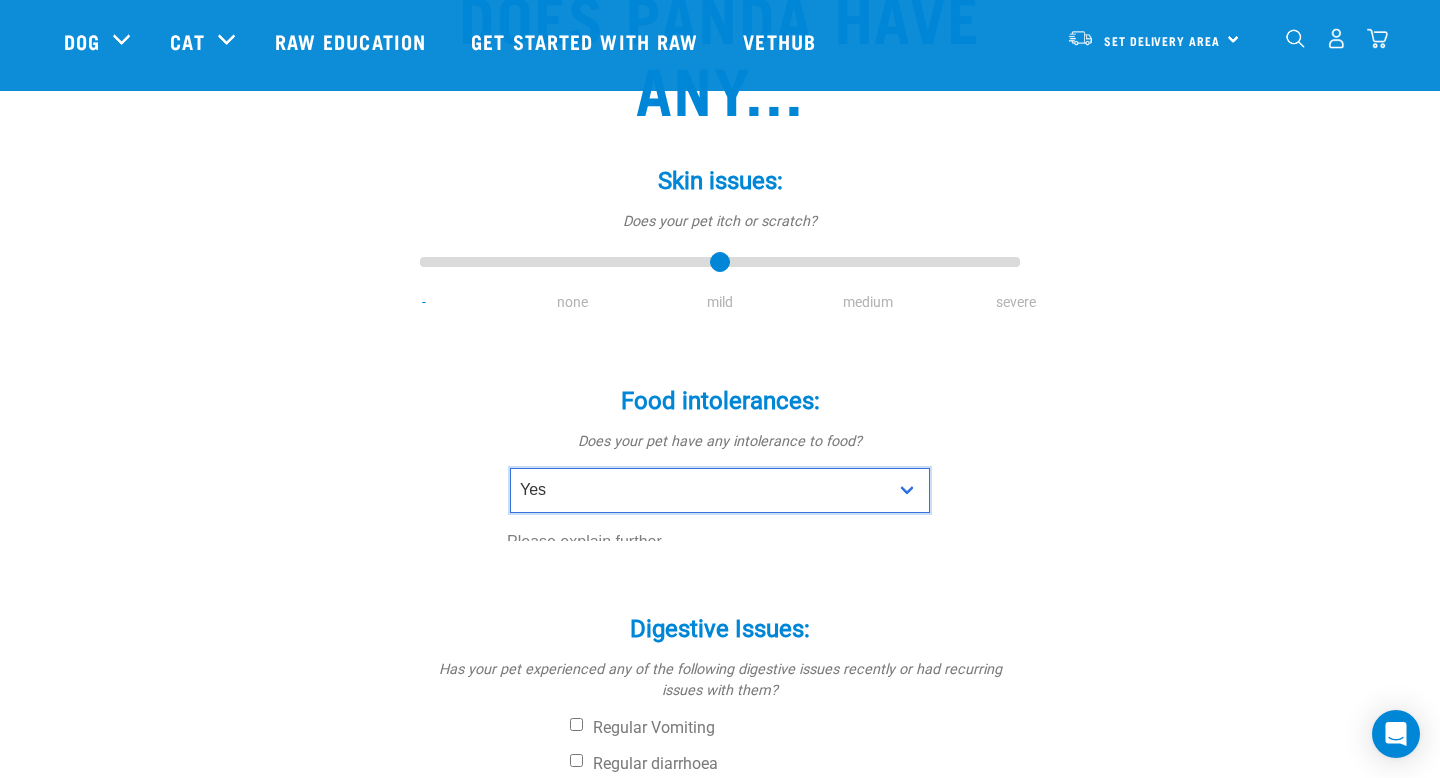 scroll, scrollTop: 304, scrollLeft: 0, axis: vertical 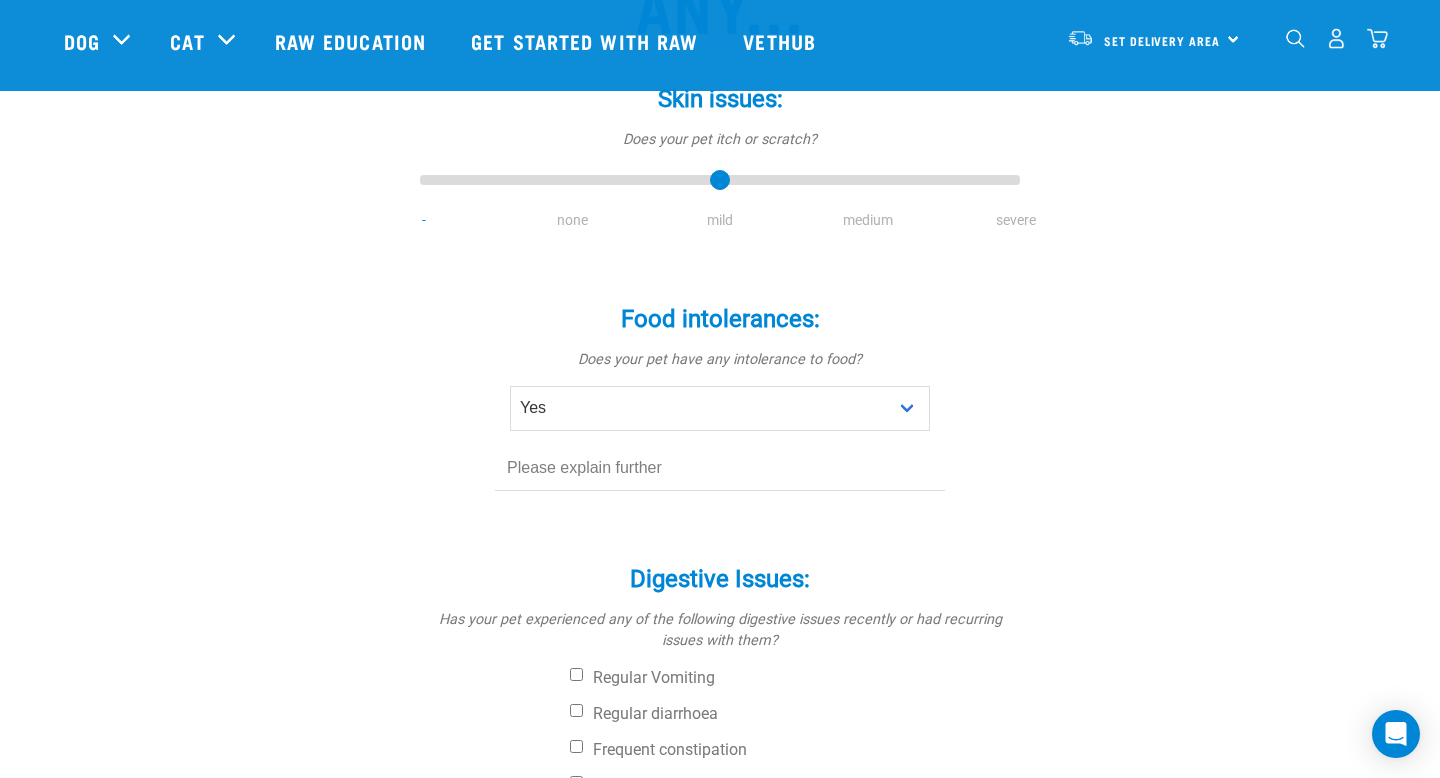 click at bounding box center [720, 468] 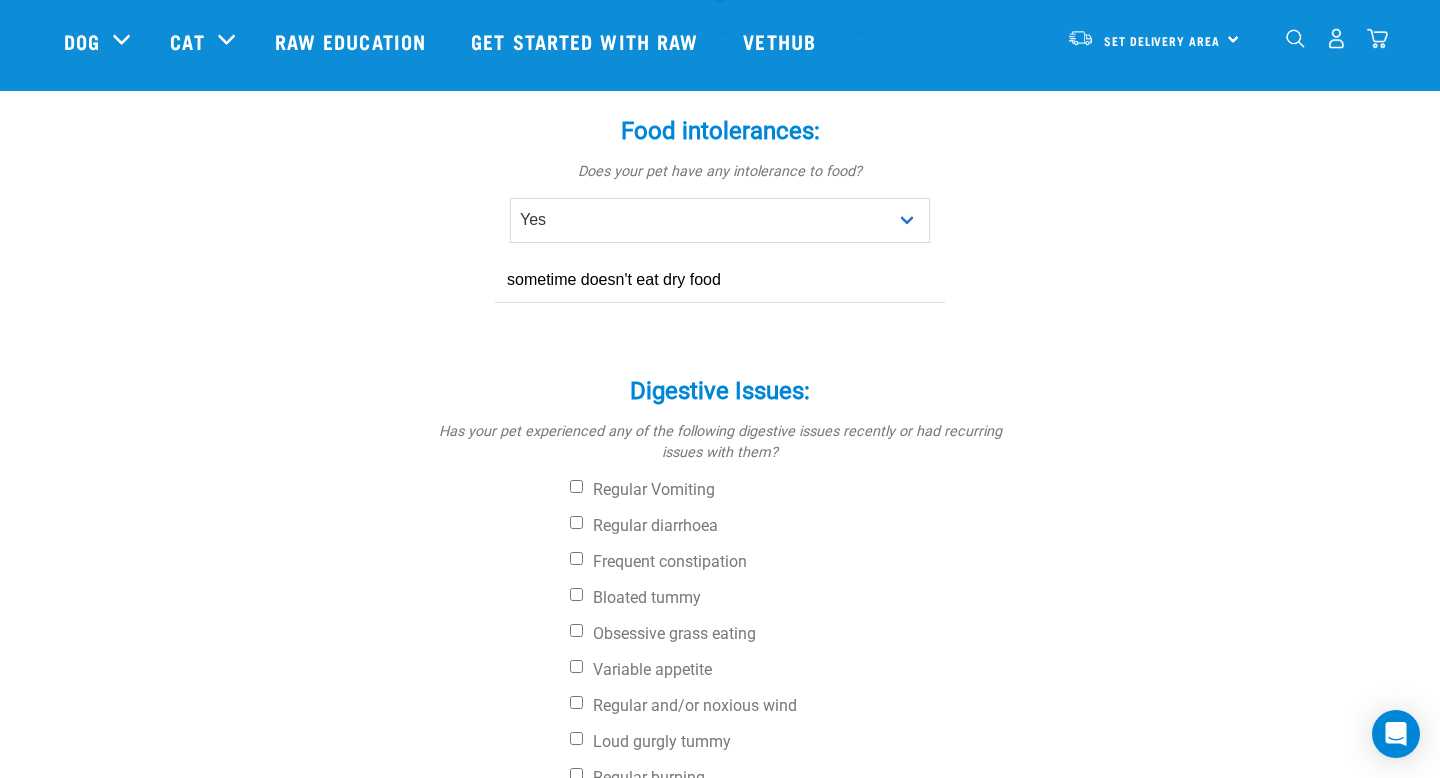 scroll, scrollTop: 493, scrollLeft: 0, axis: vertical 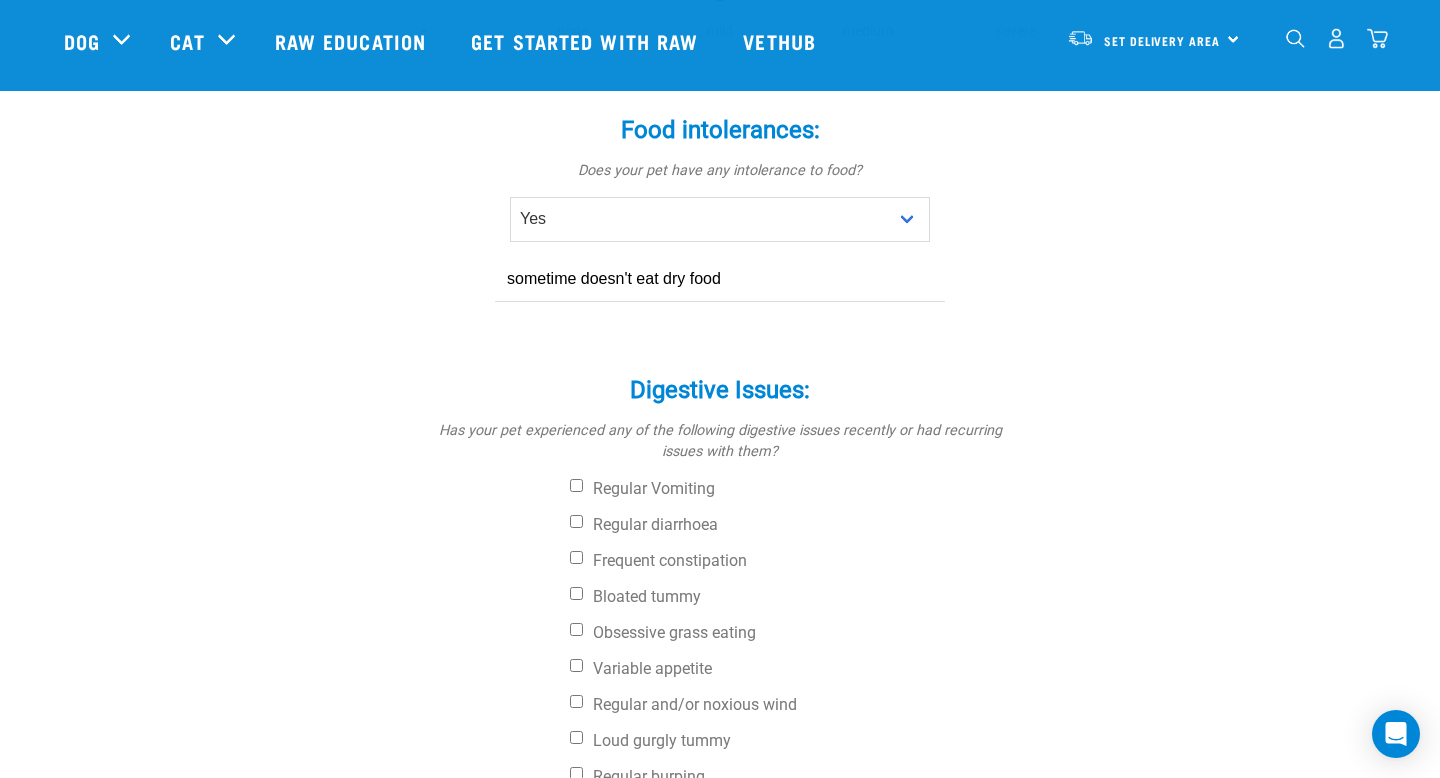 type on "sometime doesn't eat dry food" 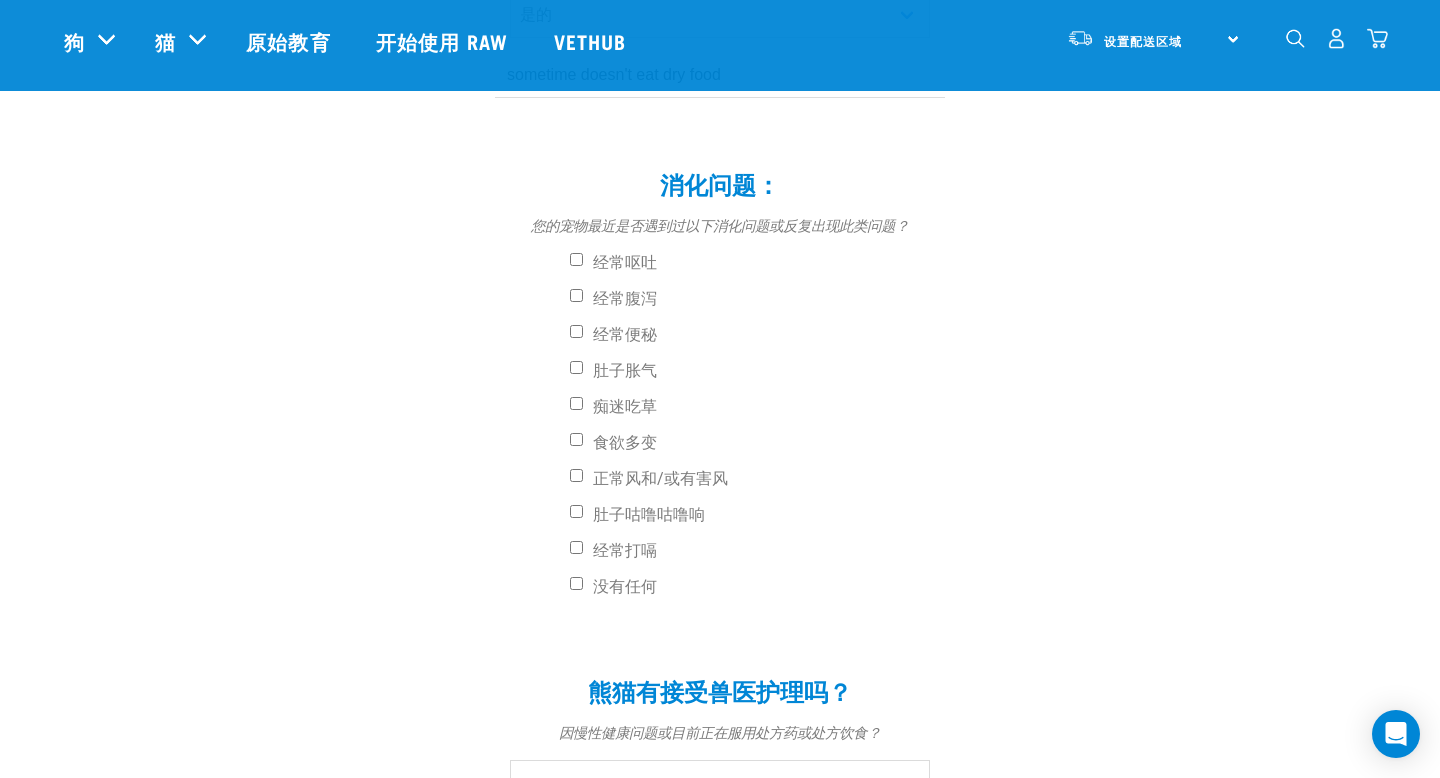 scroll, scrollTop: 634, scrollLeft: 0, axis: vertical 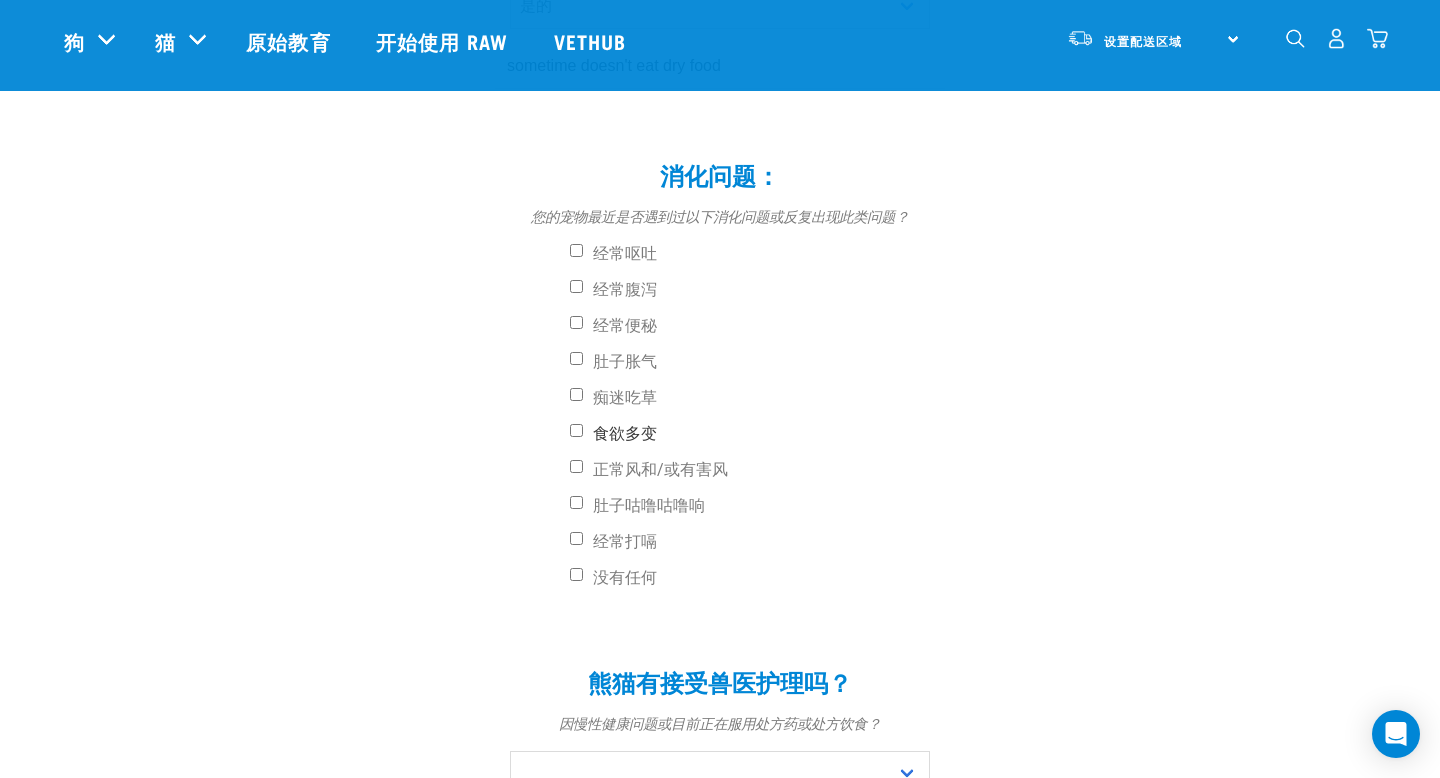 click on "食欲多变" at bounding box center (625, 433) 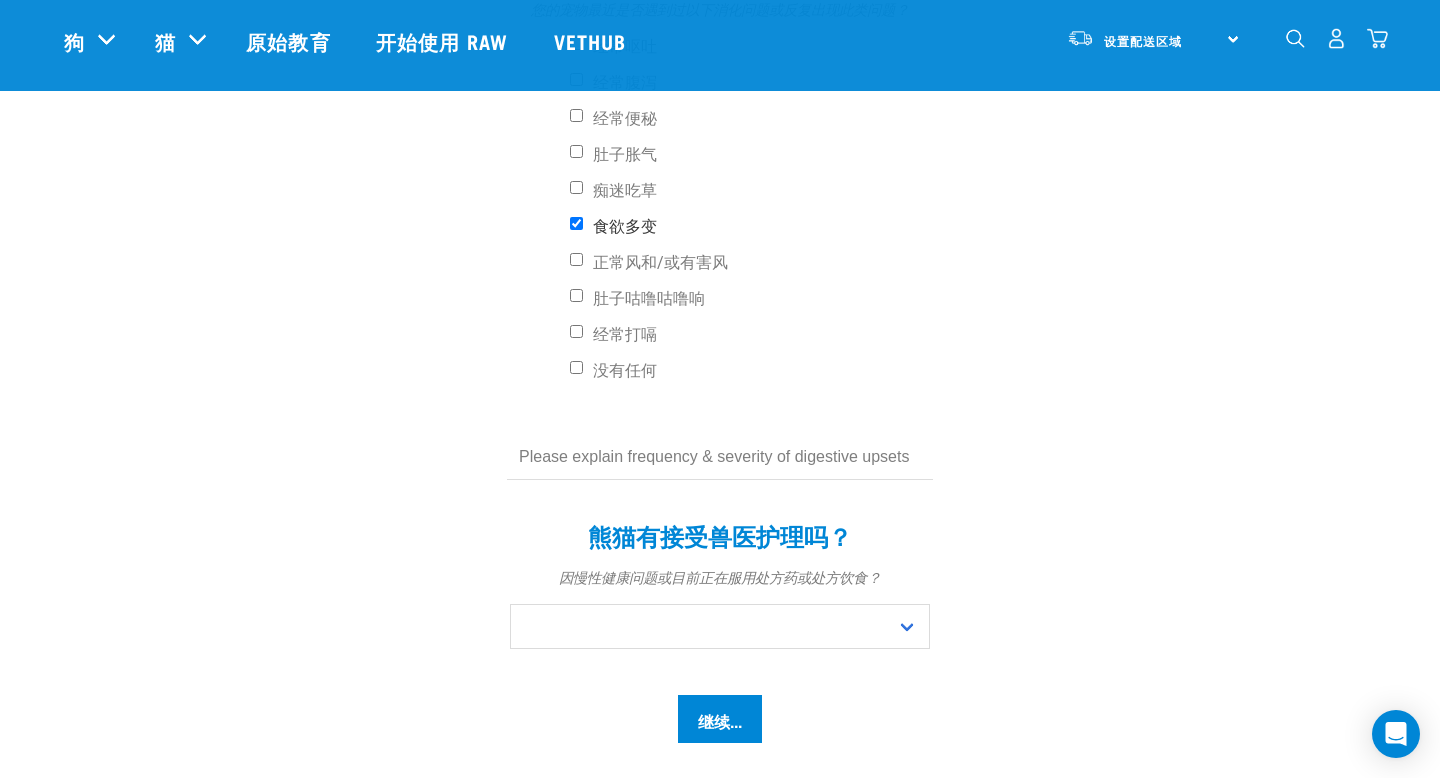scroll, scrollTop: 843, scrollLeft: 0, axis: vertical 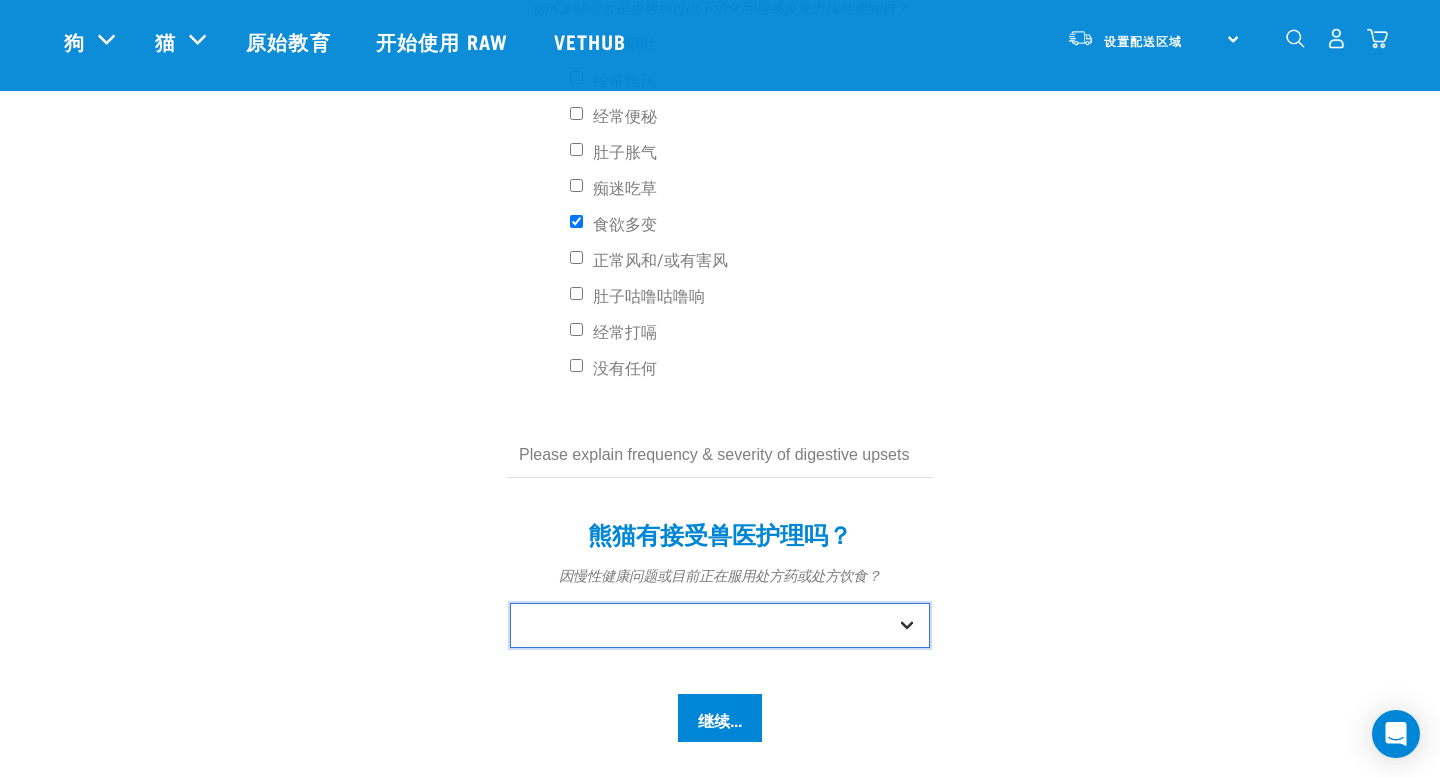 click on "不
是的" at bounding box center [720, 625] 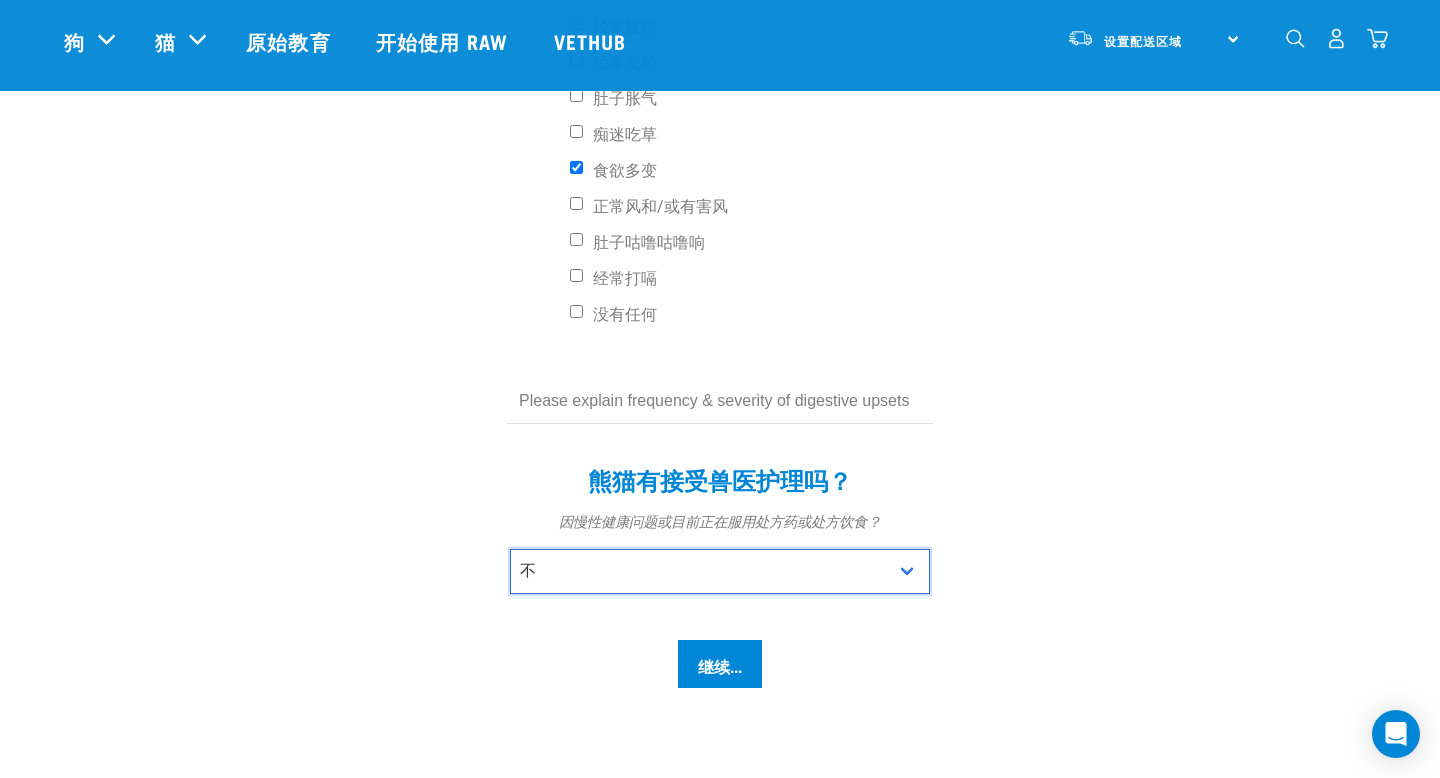 scroll, scrollTop: 898, scrollLeft: 0, axis: vertical 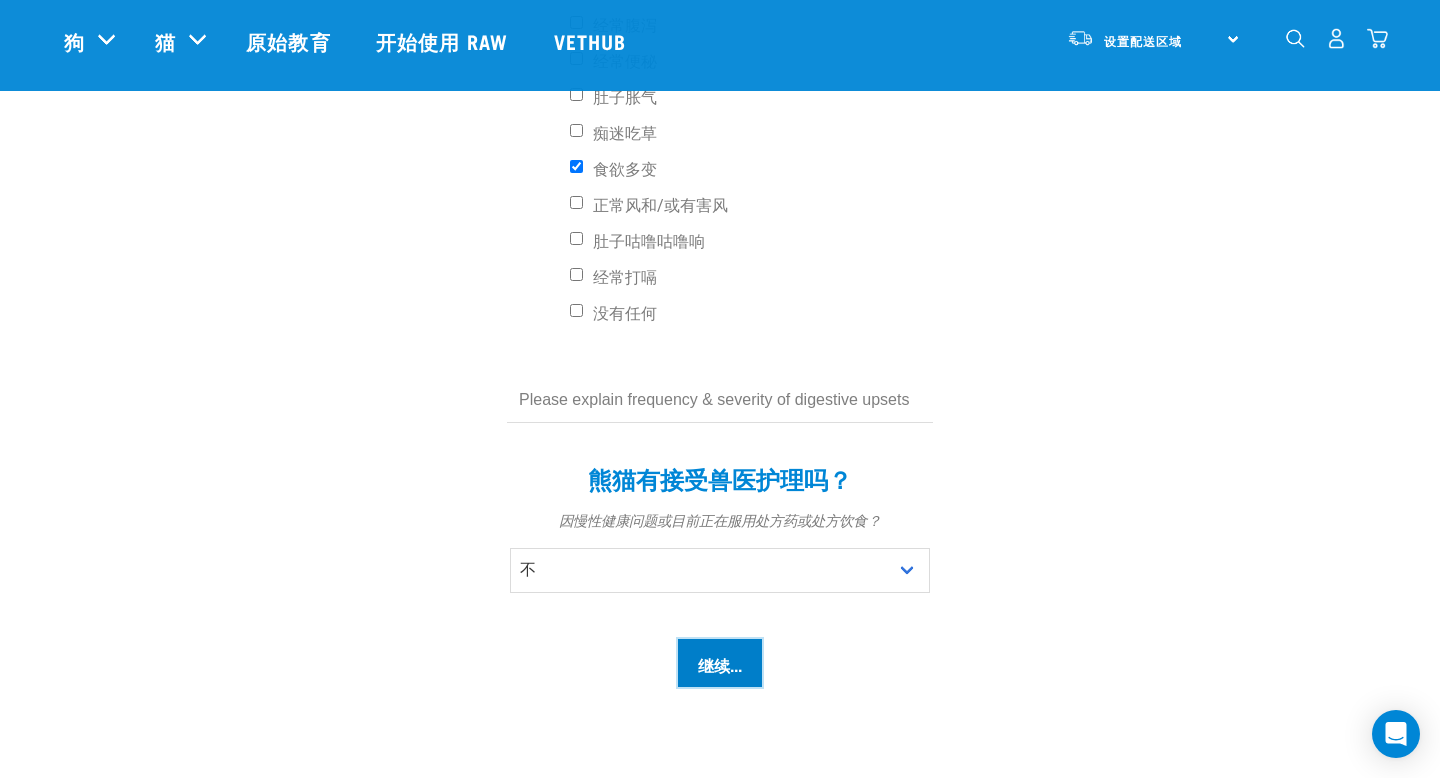 click on "继续..." at bounding box center (720, 663) 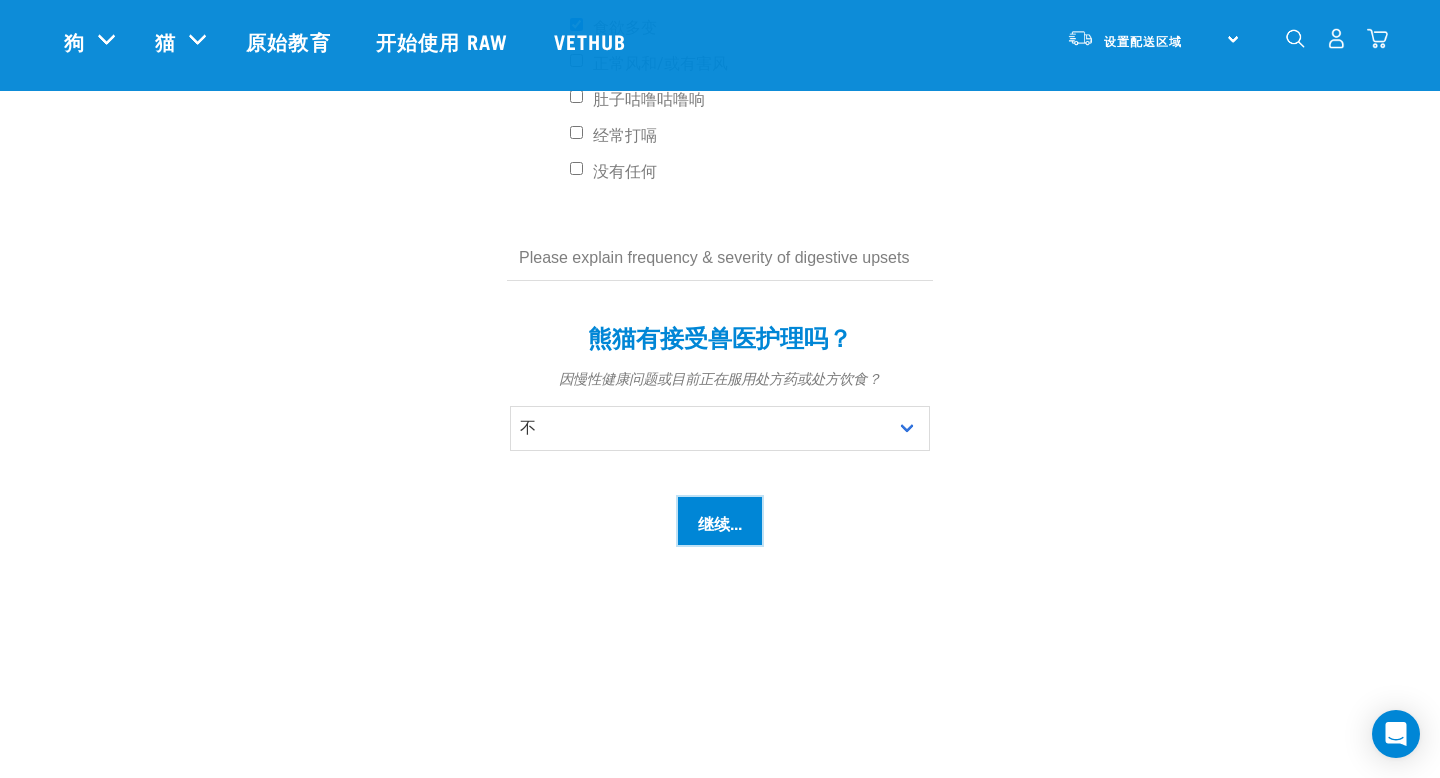 scroll, scrollTop: 1044, scrollLeft: 0, axis: vertical 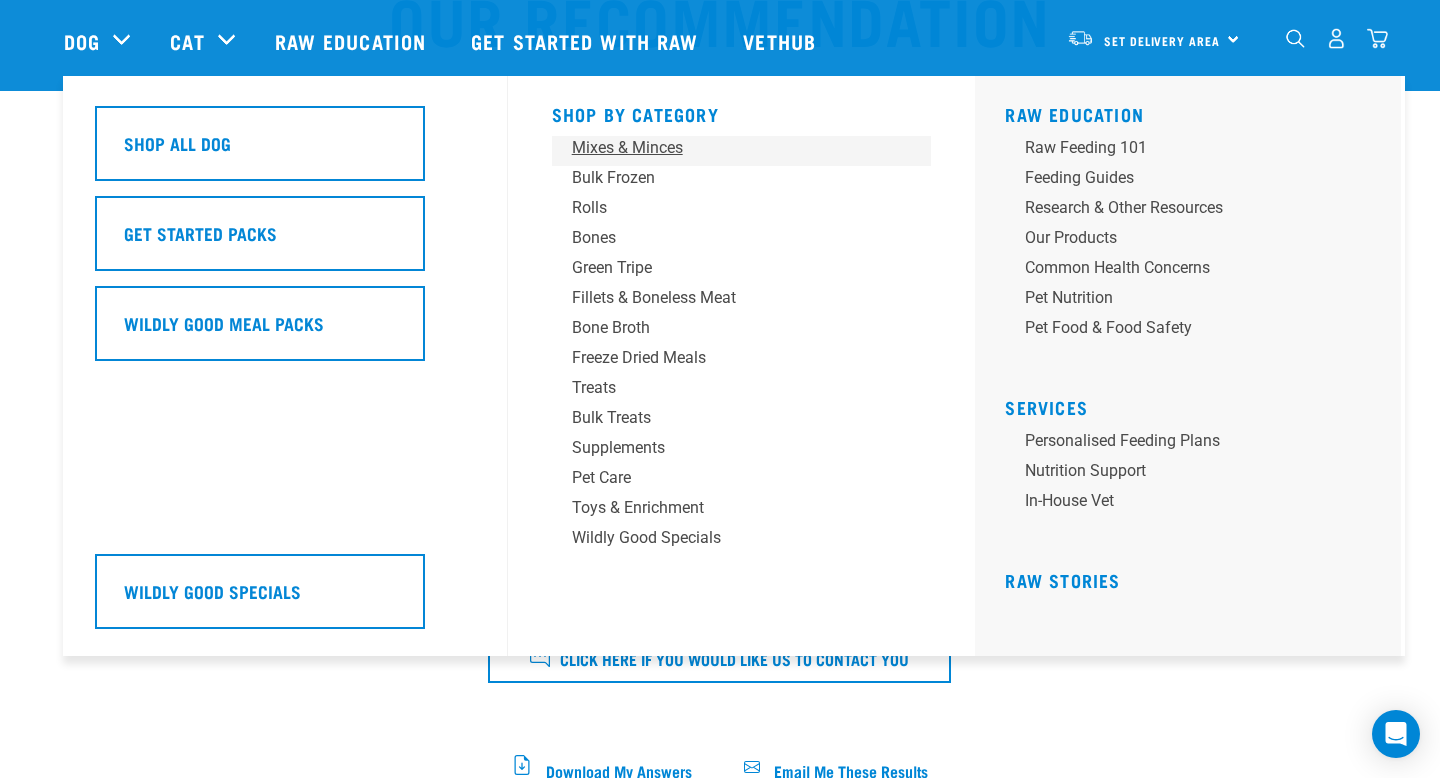 click on "Mixes & Minces" at bounding box center (728, 148) 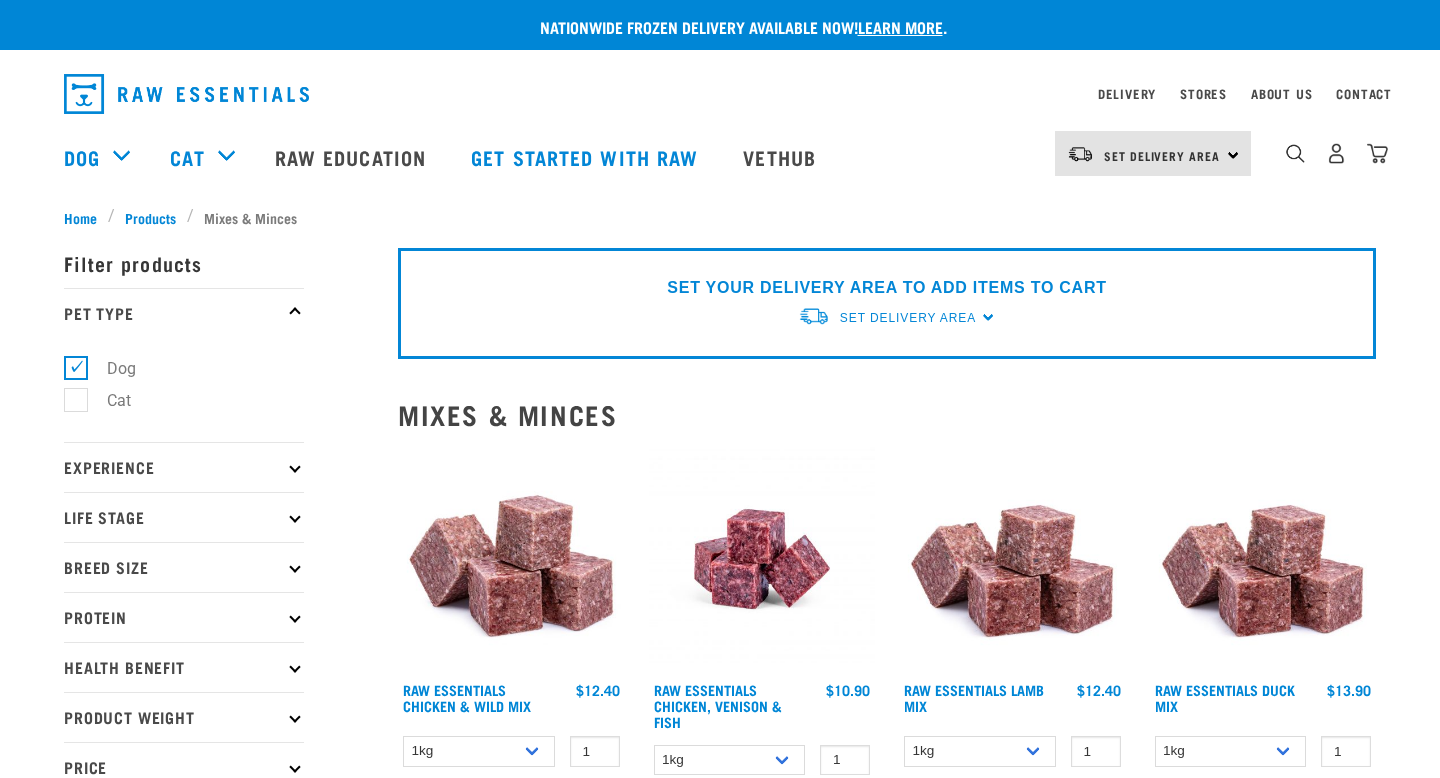 scroll, scrollTop: 0, scrollLeft: 0, axis: both 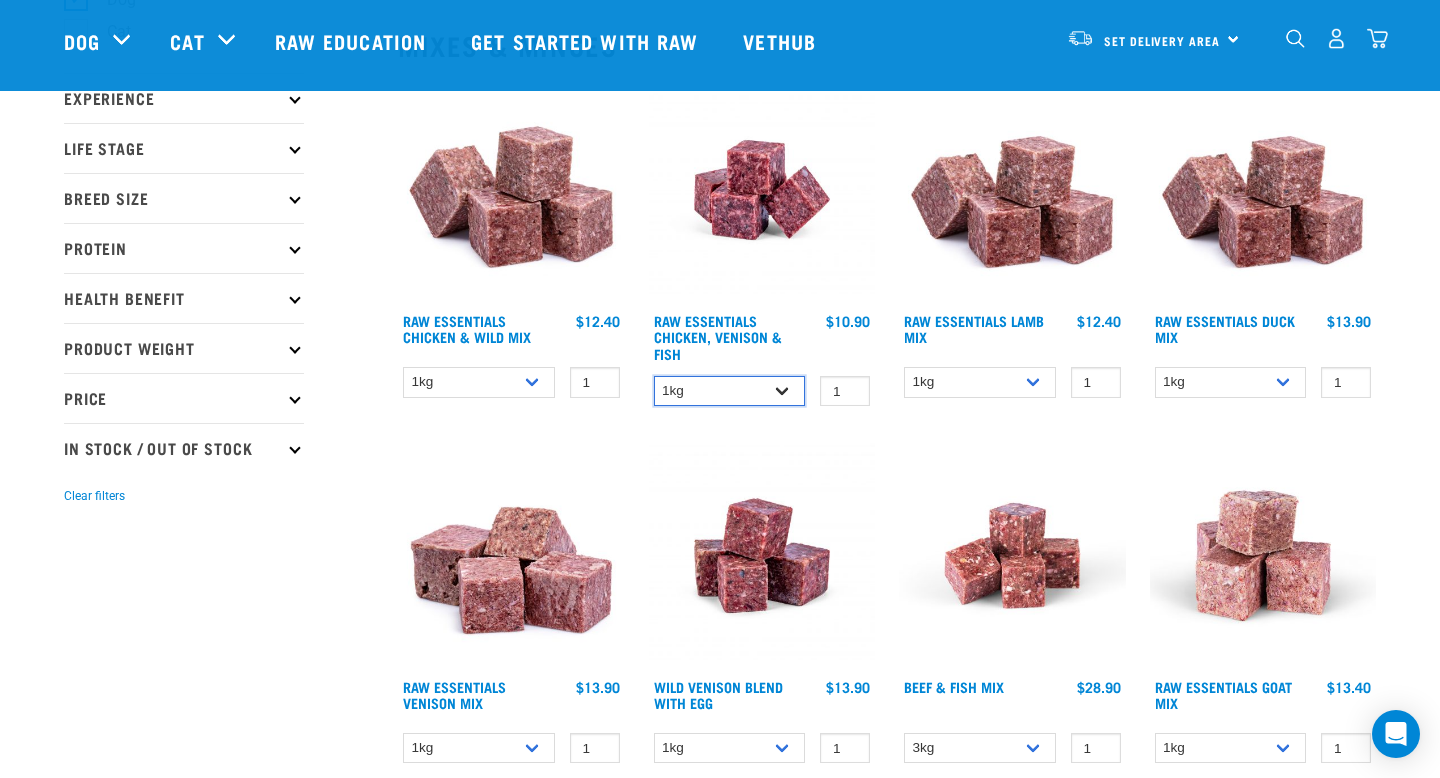 click on "1kg
3kg" at bounding box center [730, 391] 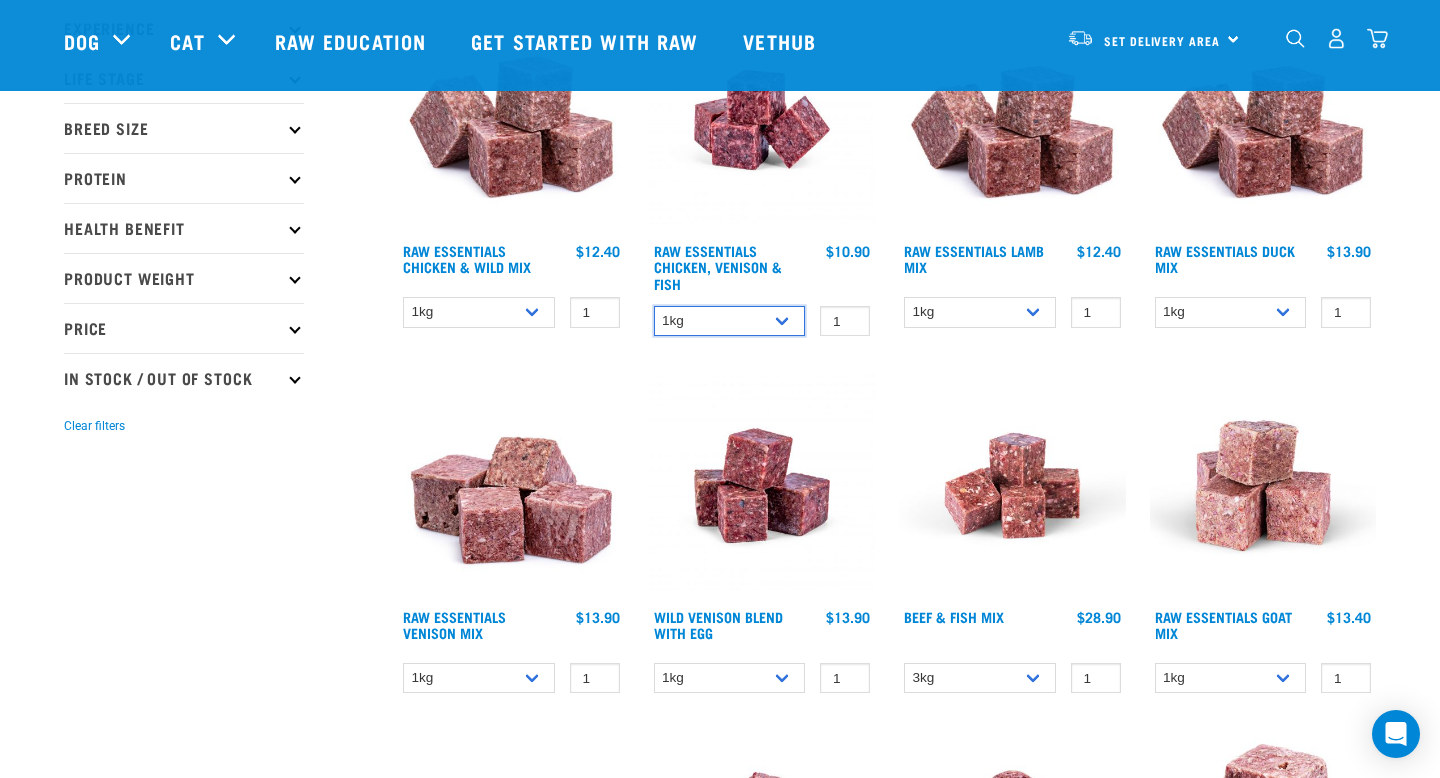 scroll, scrollTop: 147, scrollLeft: 0, axis: vertical 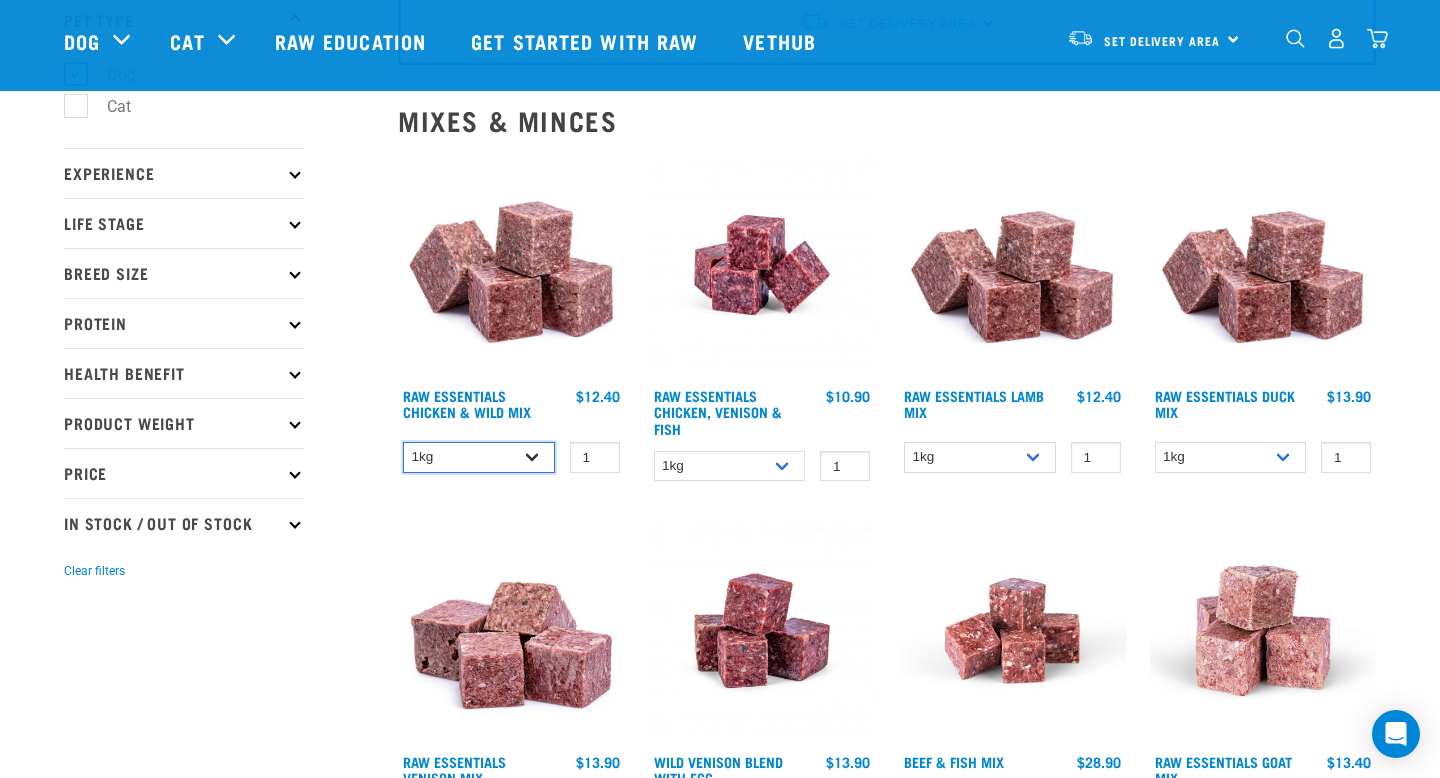click on "1kg
3kg
Bulk (10kg)" at bounding box center (479, 457) 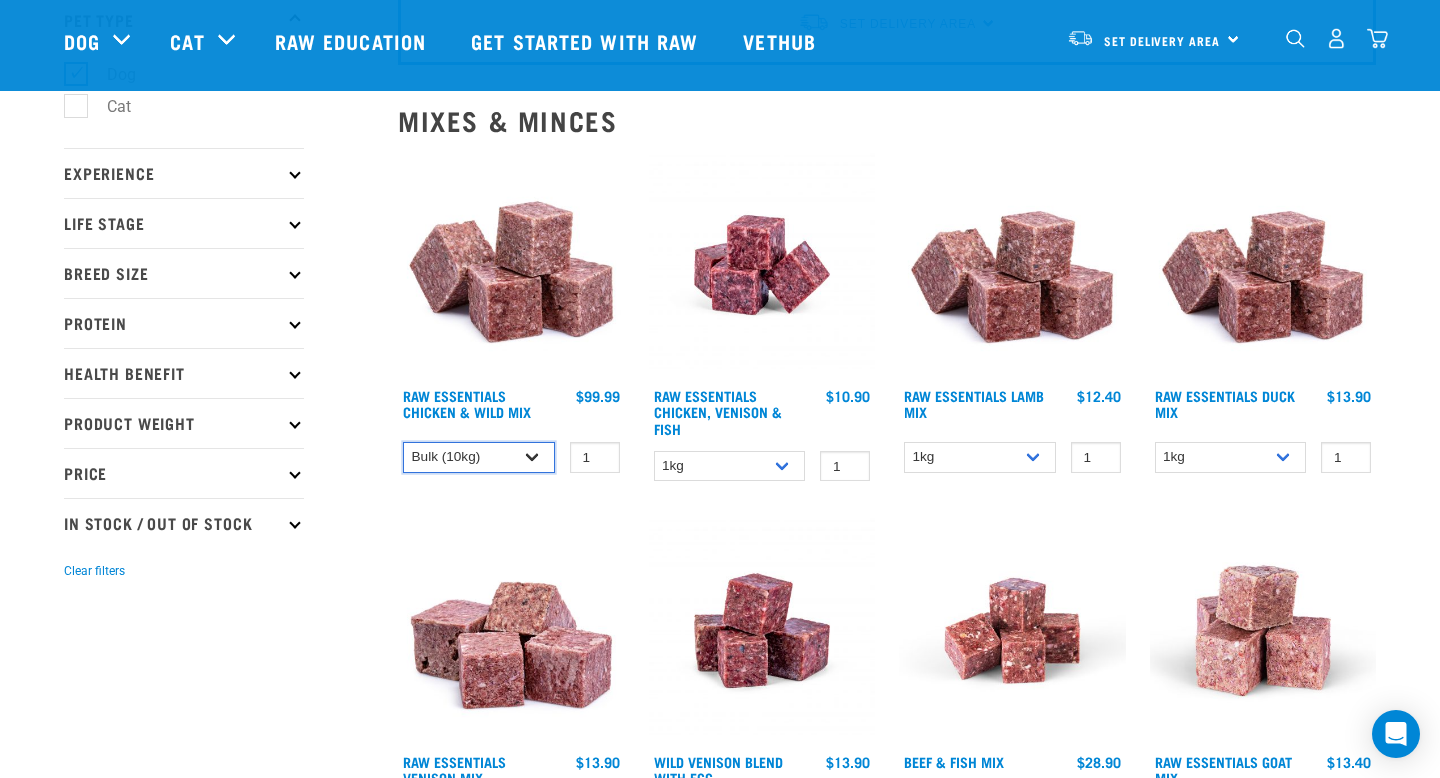 click on "1kg
3kg
Bulk (10kg)" at bounding box center [479, 457] 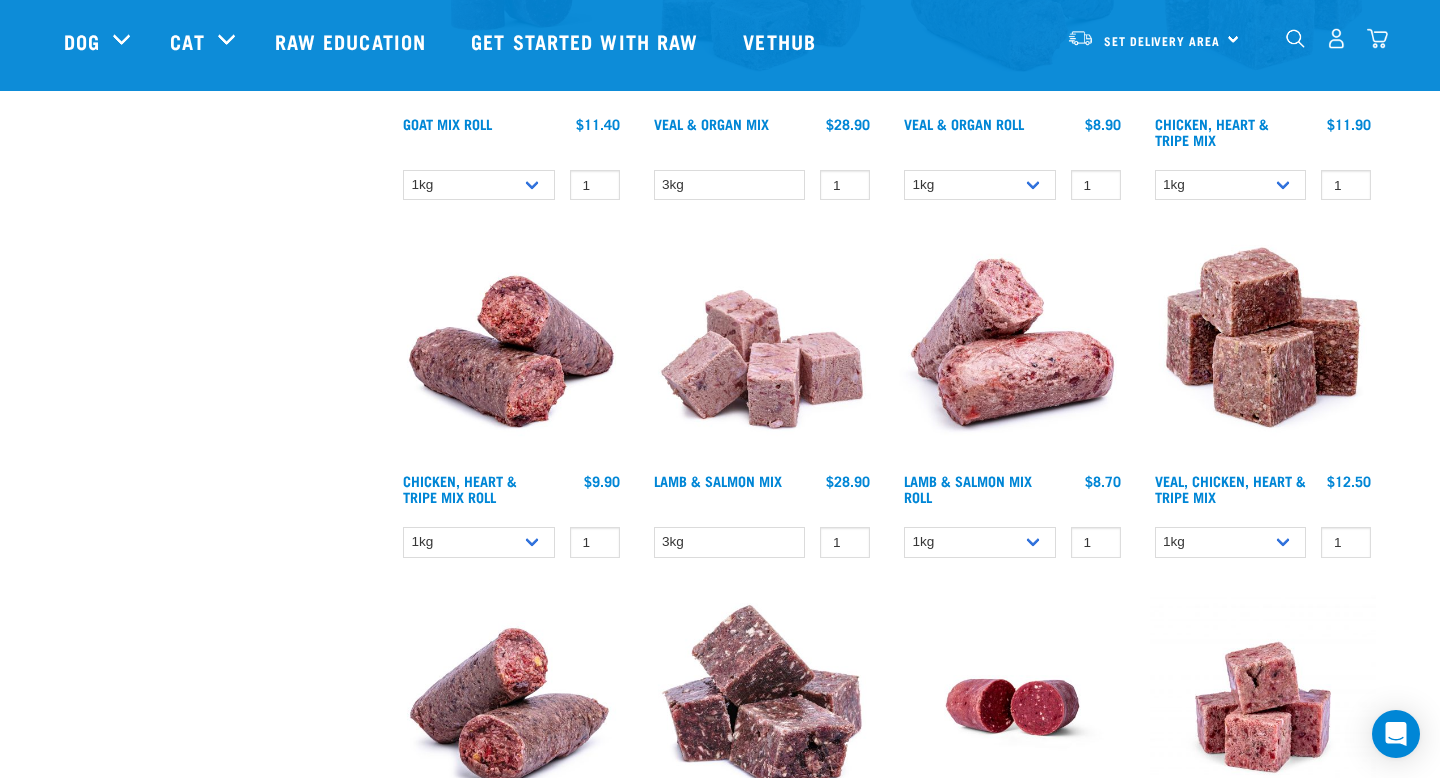 scroll, scrollTop: 1203, scrollLeft: 0, axis: vertical 